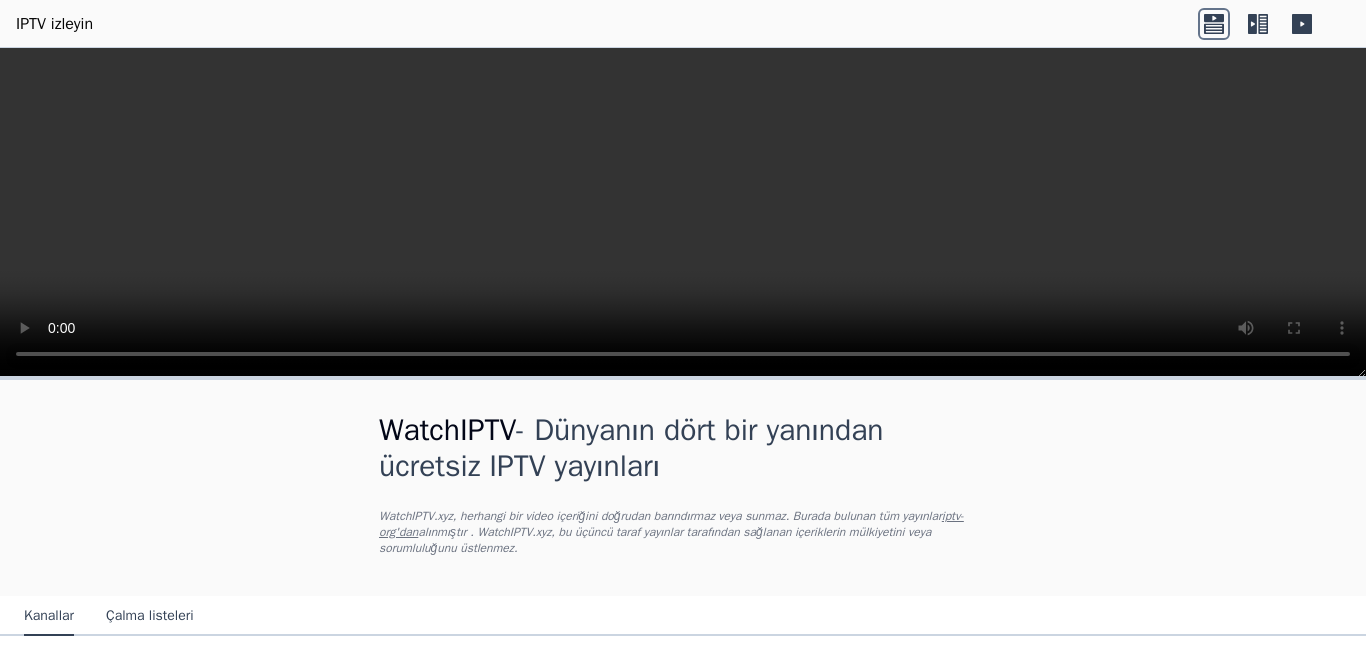 scroll, scrollTop: 0, scrollLeft: 0, axis: both 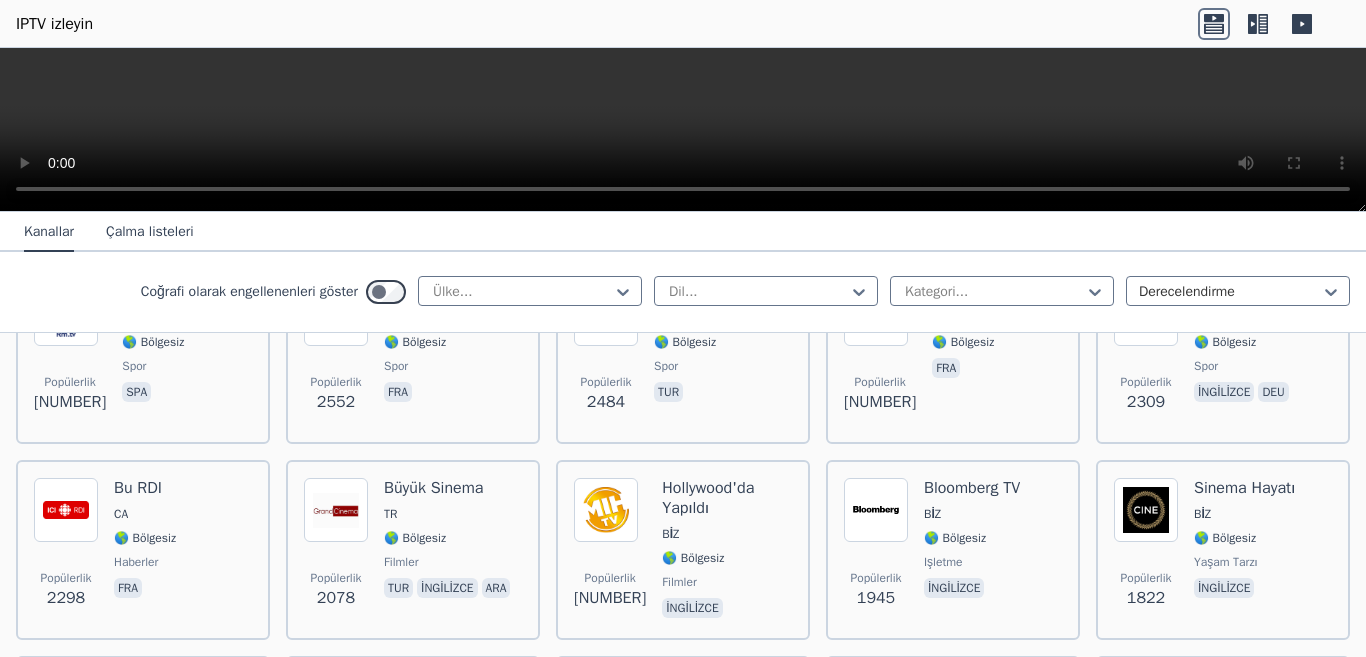 click at bounding box center (683, 130) 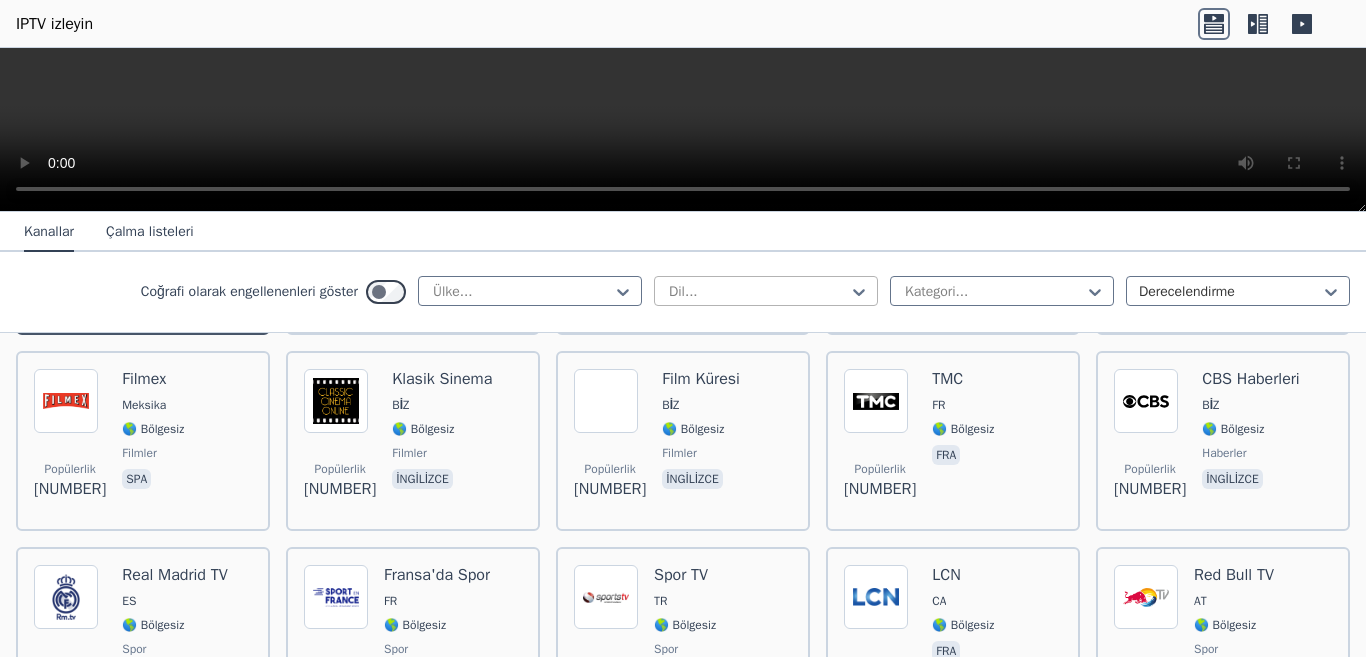 scroll, scrollTop: 400, scrollLeft: 0, axis: vertical 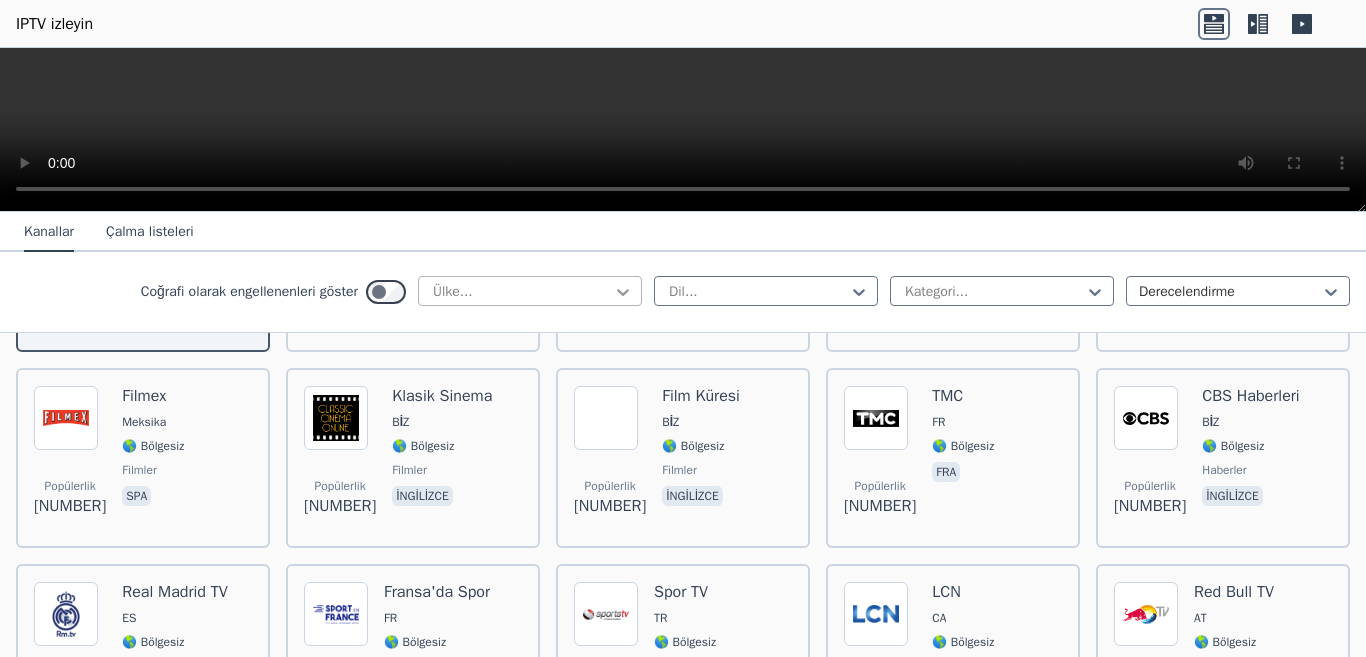 click 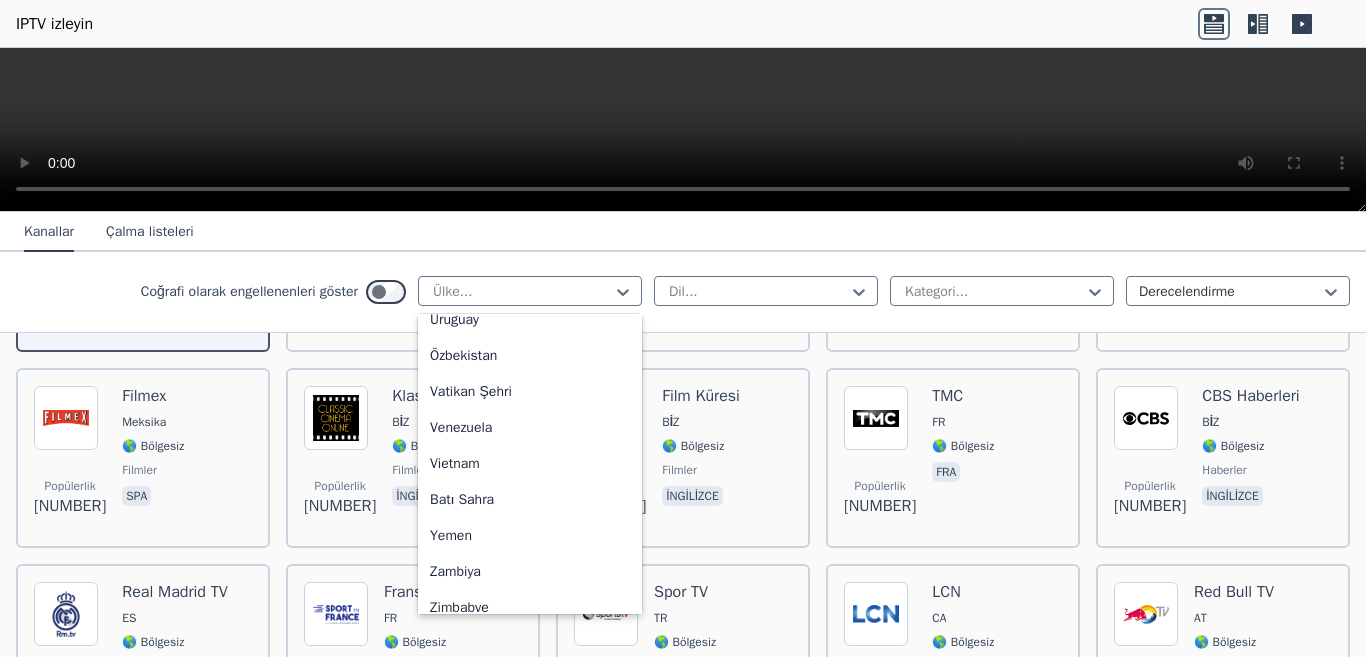 scroll, scrollTop: 7204, scrollLeft: 0, axis: vertical 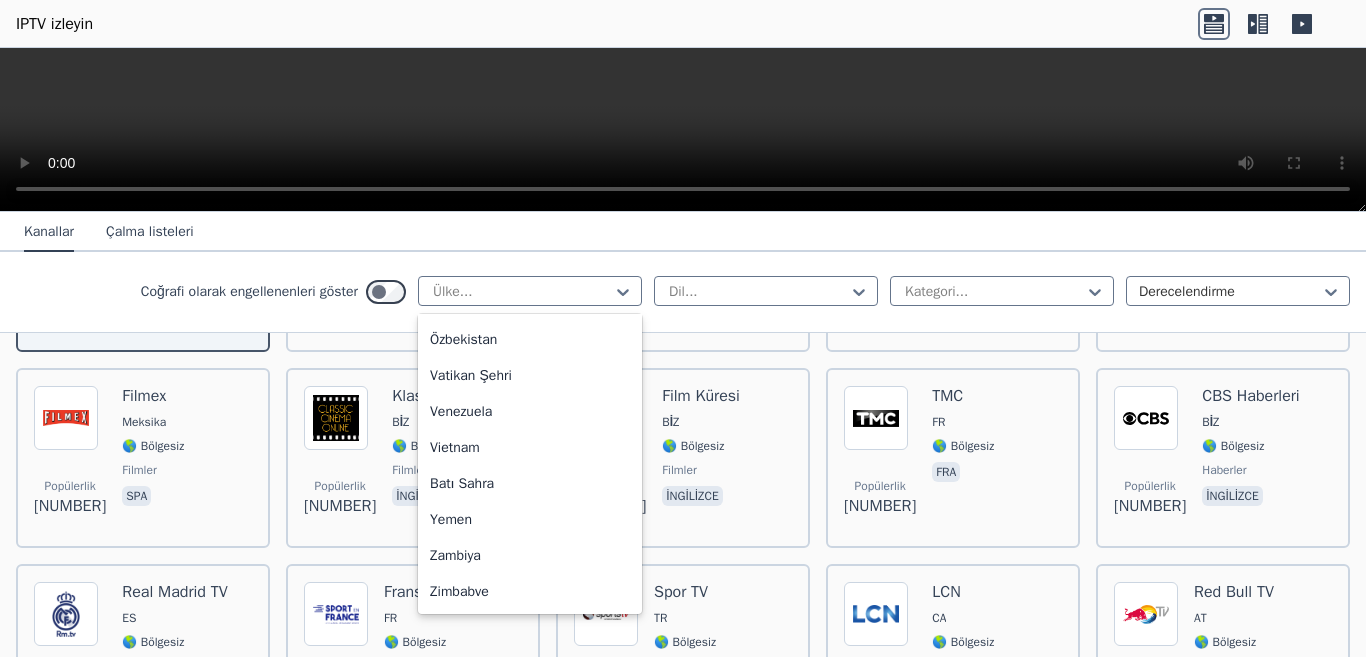 click on "Türkiye" at bounding box center (530, 52) 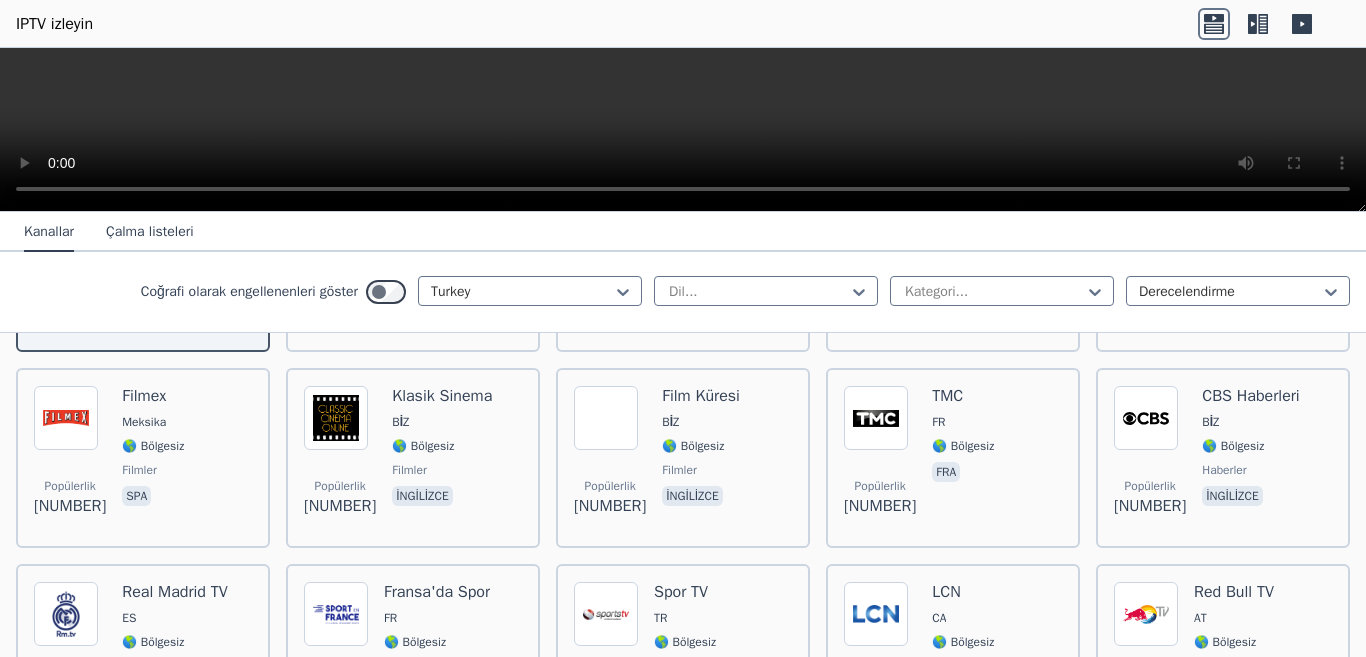 scroll, scrollTop: 0, scrollLeft: 0, axis: both 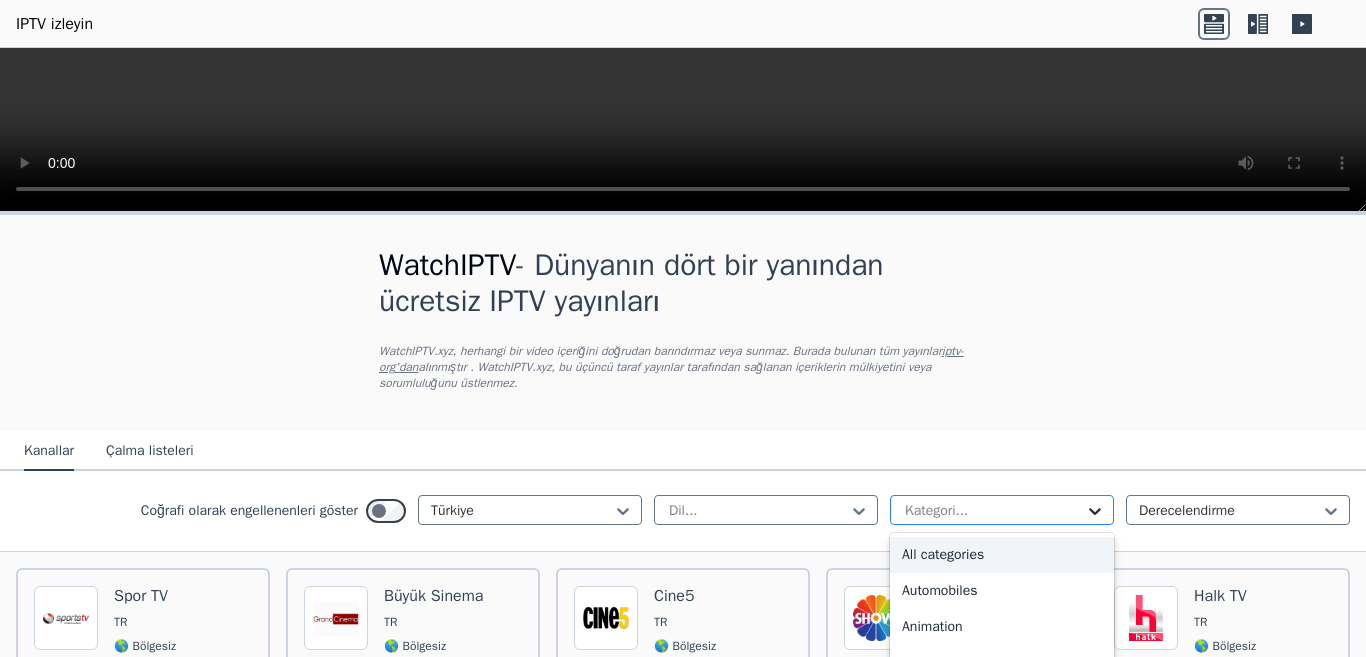 click 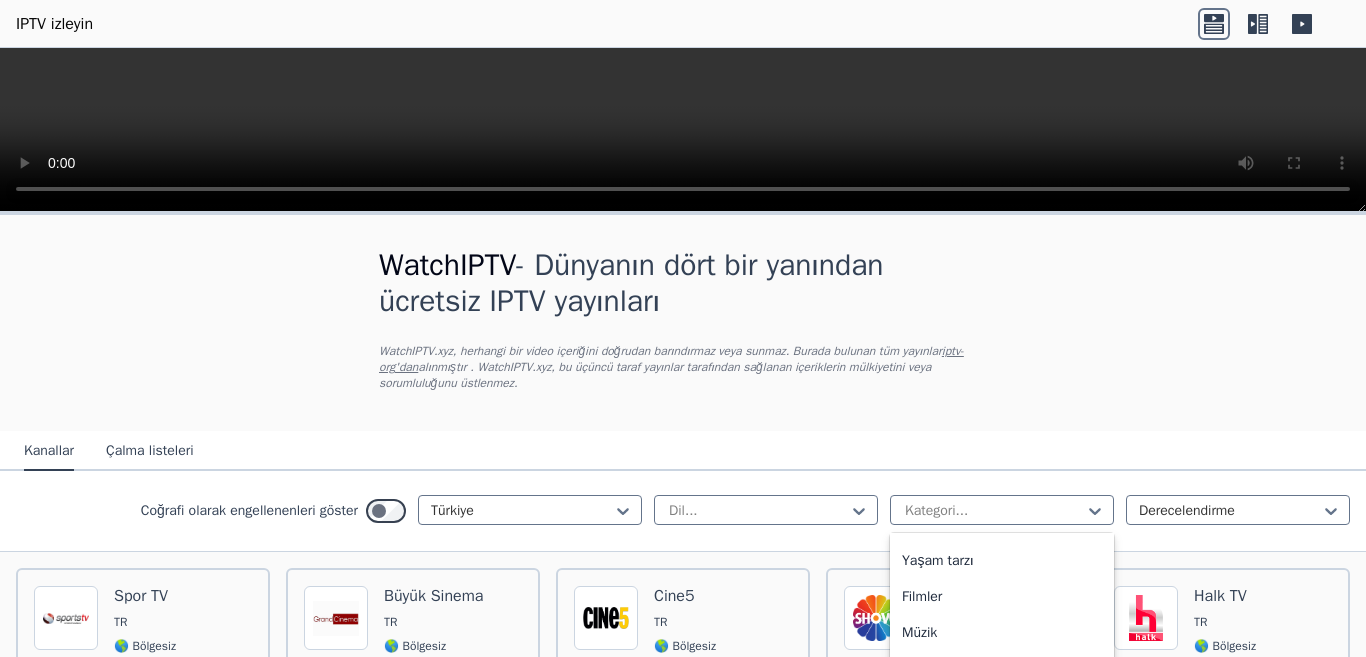 scroll, scrollTop: 502, scrollLeft: 0, axis: vertical 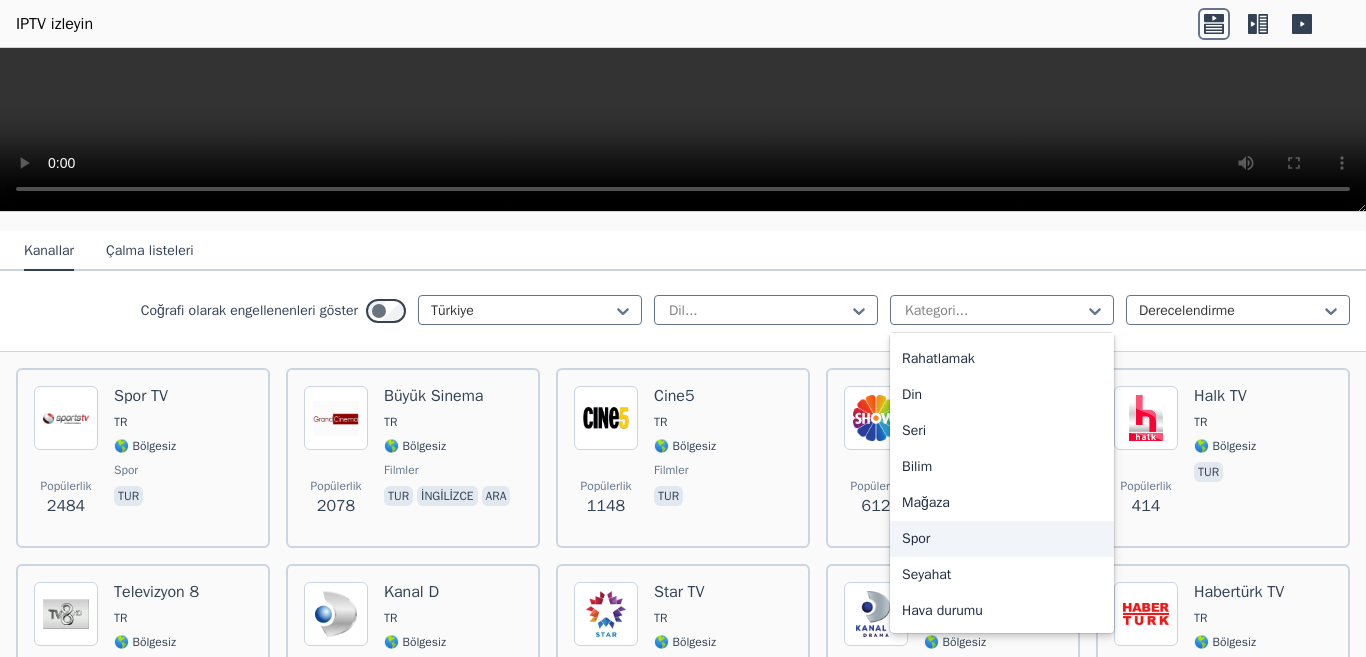 click on "Spor" at bounding box center (1002, 539) 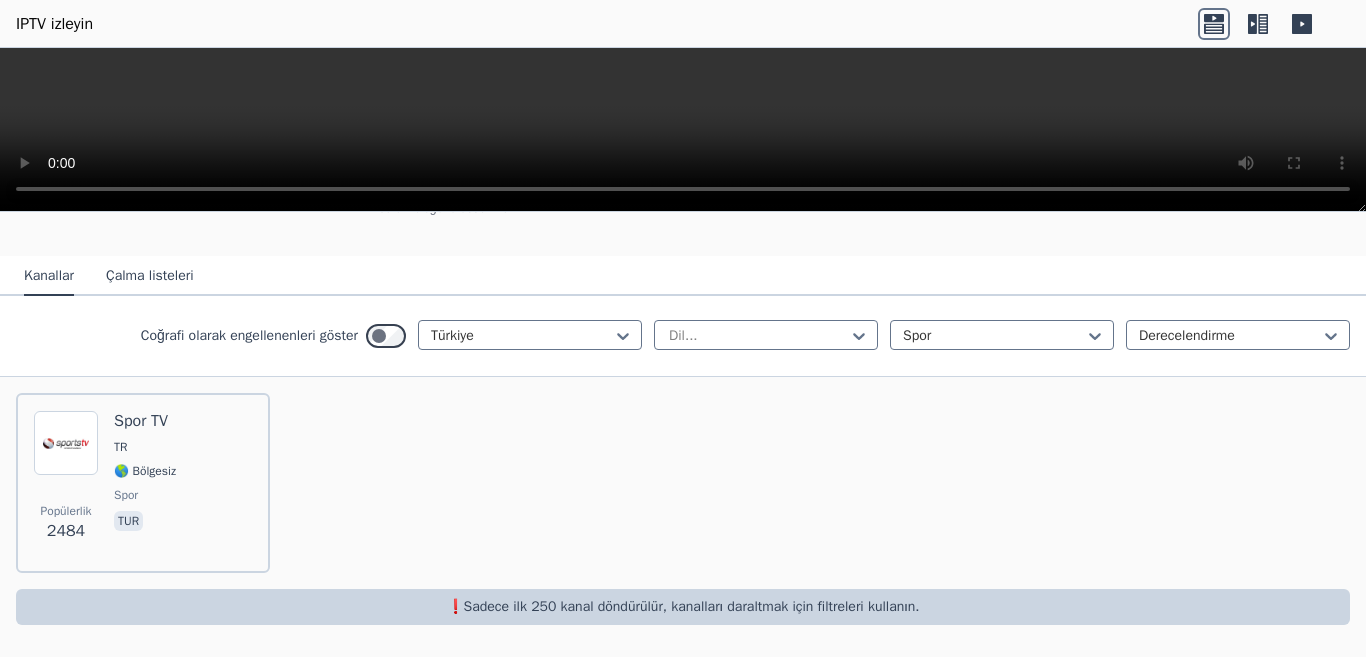 scroll, scrollTop: 175, scrollLeft: 0, axis: vertical 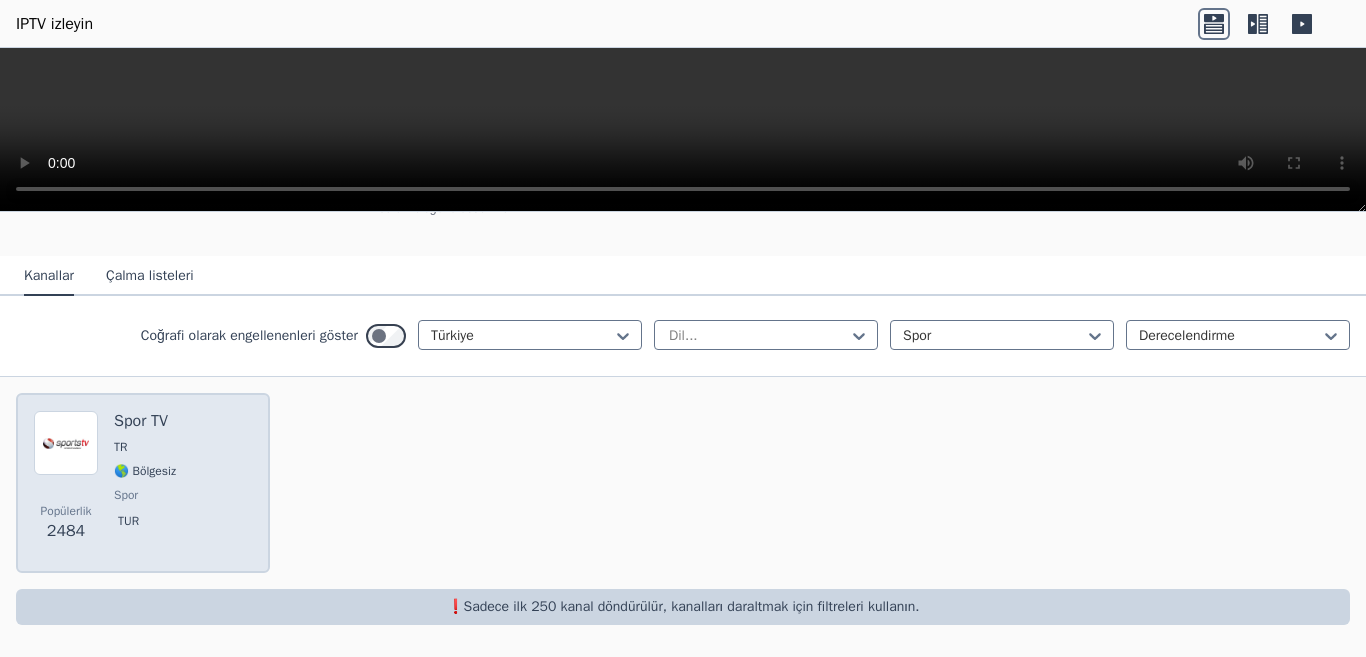 click on "🌎 Bölgesiz" at bounding box center [145, 471] 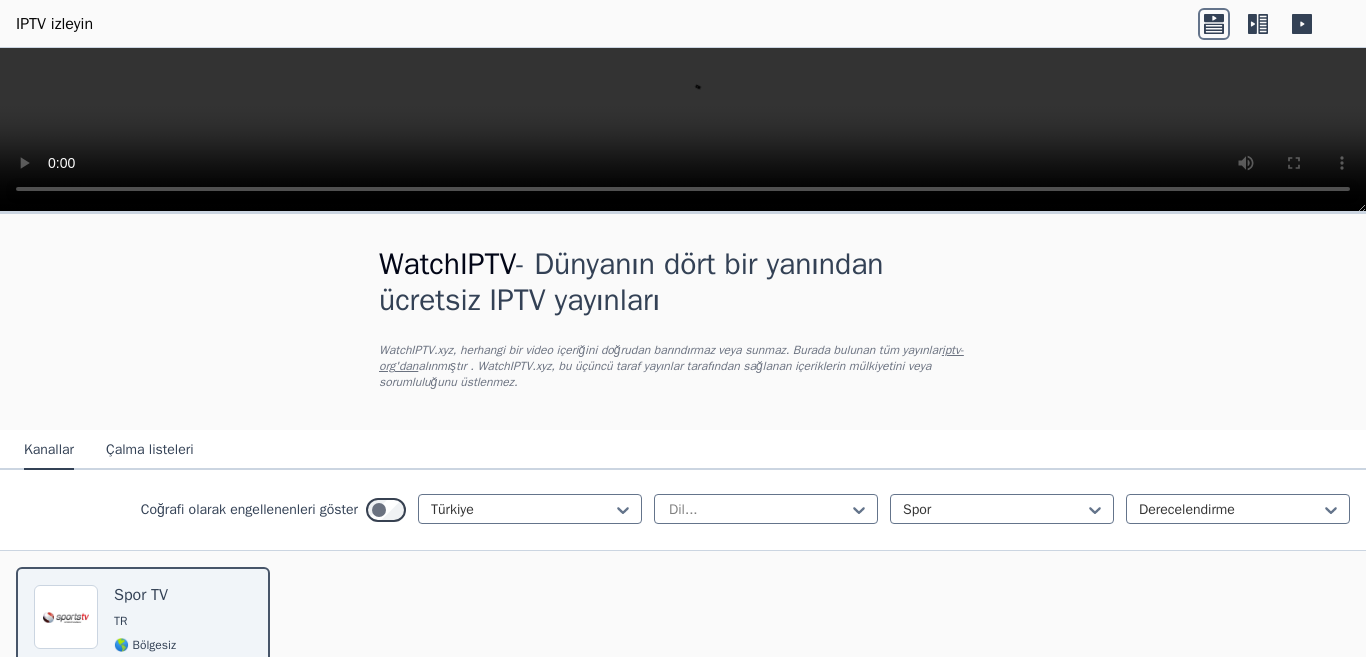 scroll, scrollTop: 0, scrollLeft: 0, axis: both 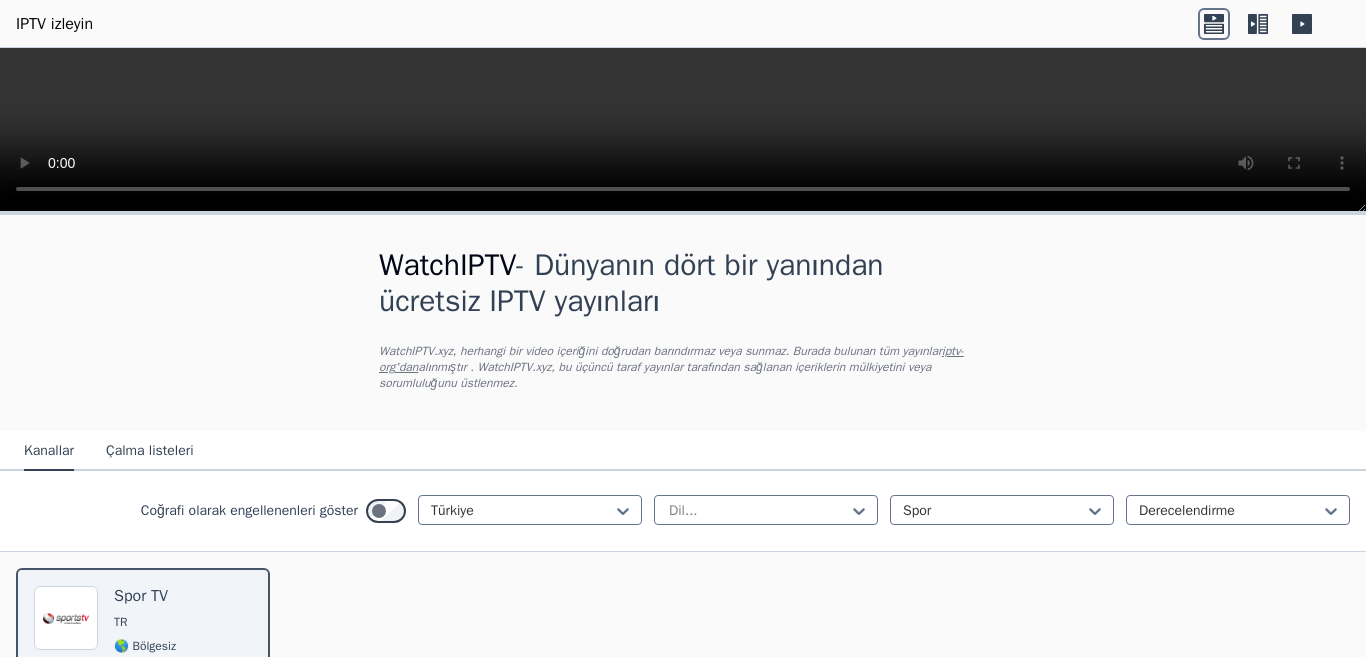 click on "Çalma listeleri" at bounding box center (150, 450) 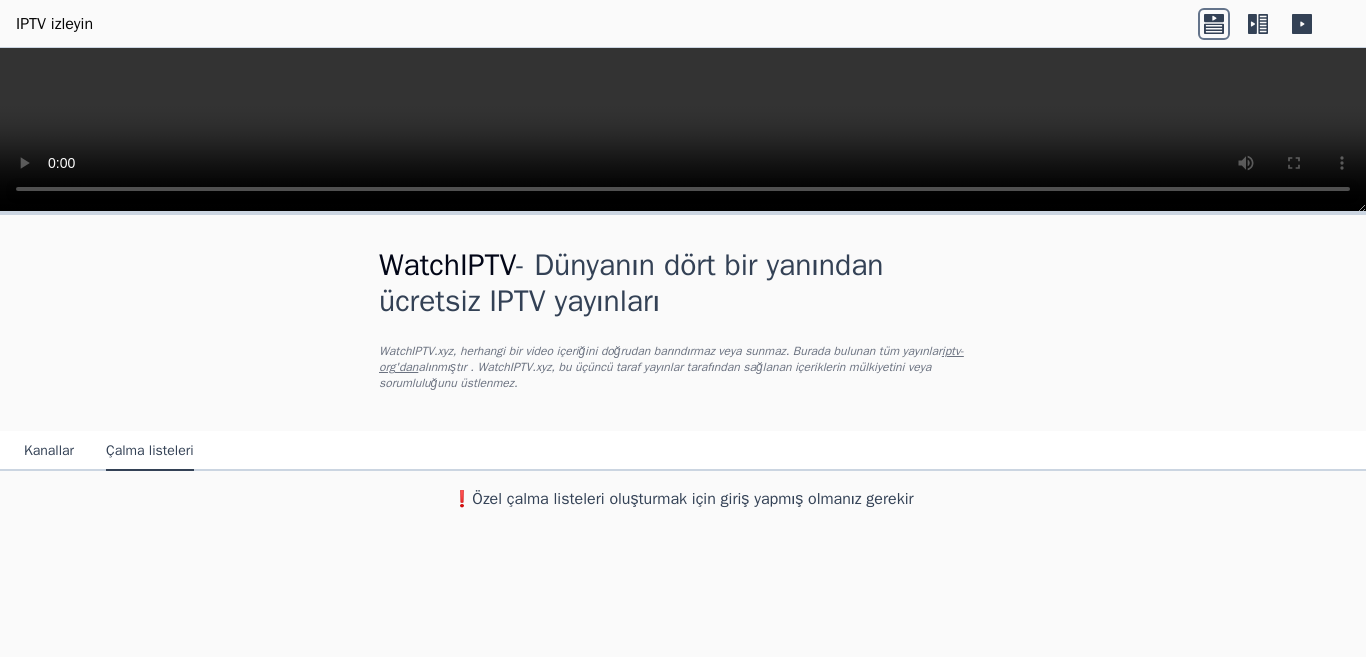 click on "WatchIPTV  - Dünyanın dört bir yanından ücretsiz IPTV yayınları WatchIPTV.xyz, herhangi bir video içeriğini doğrudan barındırmaz veya sunmaz. Burada bulunan tüm yayınlar  iptv-org'dan  alınmıştır . WatchIPTV.xyz, bu üçüncü taraf yayınlar tarafından sağlanan içeriklerin mülkiyetini veya sorumluluğunu üstlenmez.   Kanallar Çalma listeleri ❗️Özel çalma listeleri oluşturmak için giriş yapmış olmanız gerekir" at bounding box center (683, 367) 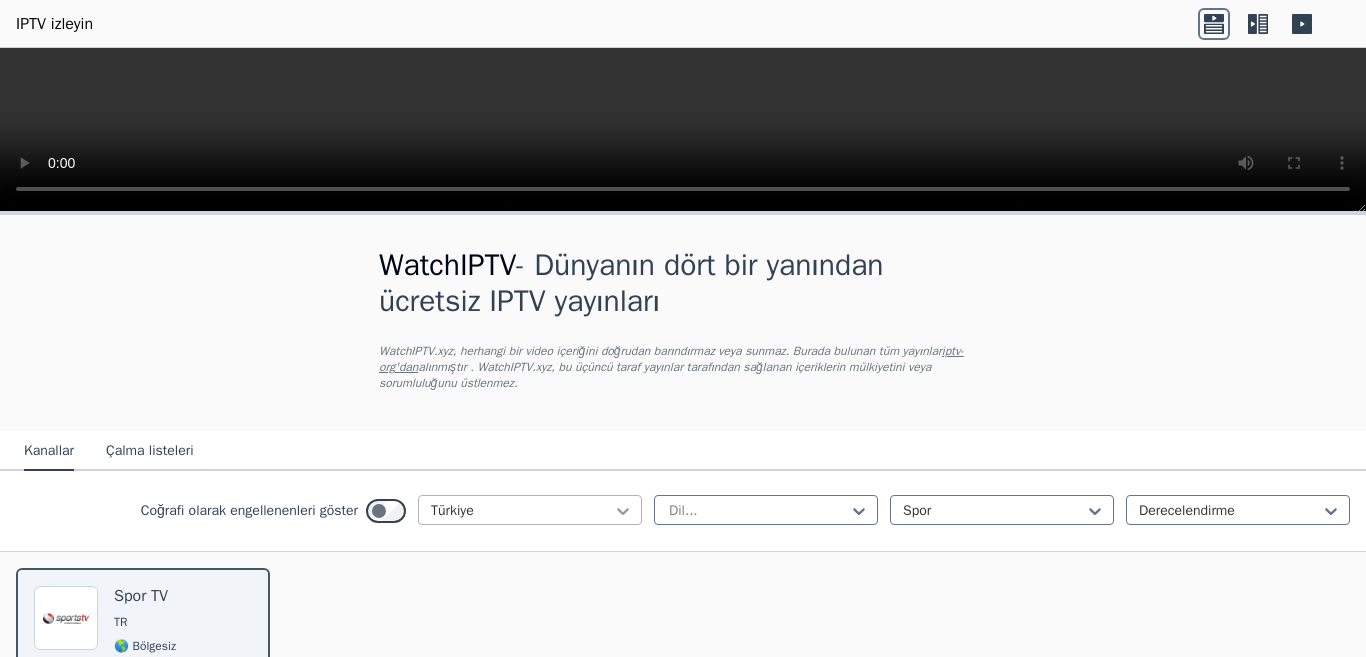 click at bounding box center (623, 511) 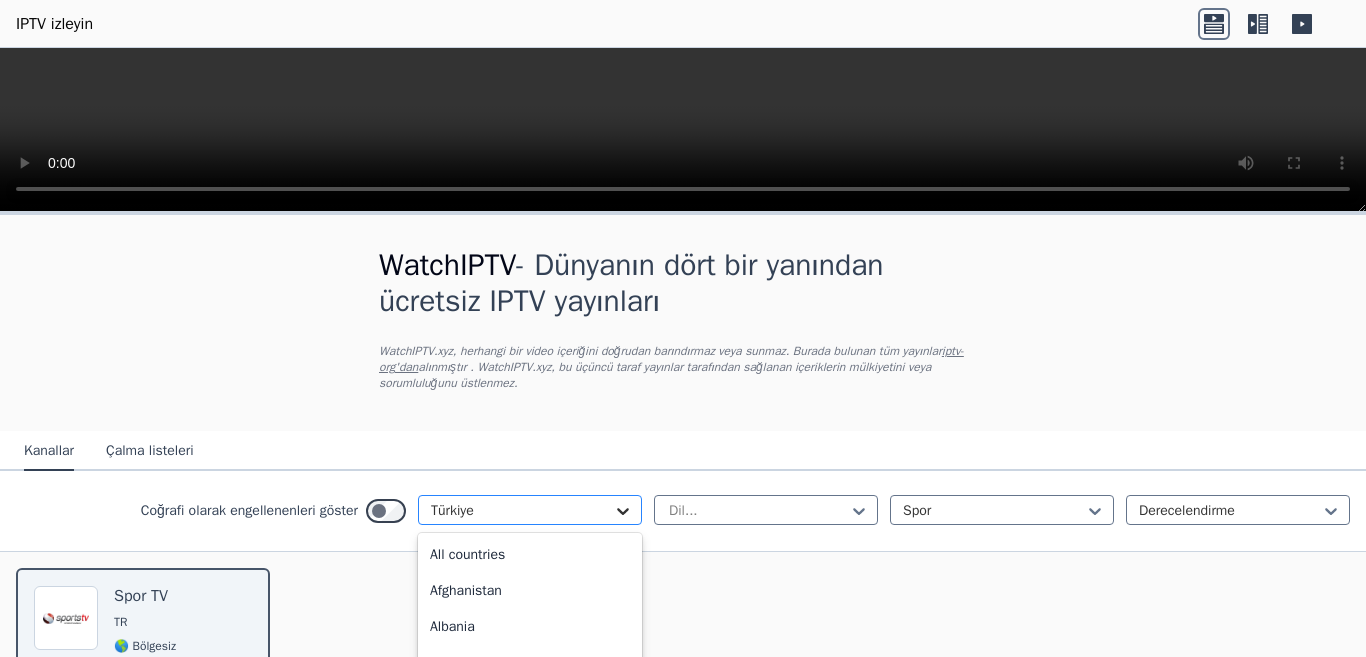 scroll, scrollTop: 7381, scrollLeft: 0, axis: vertical 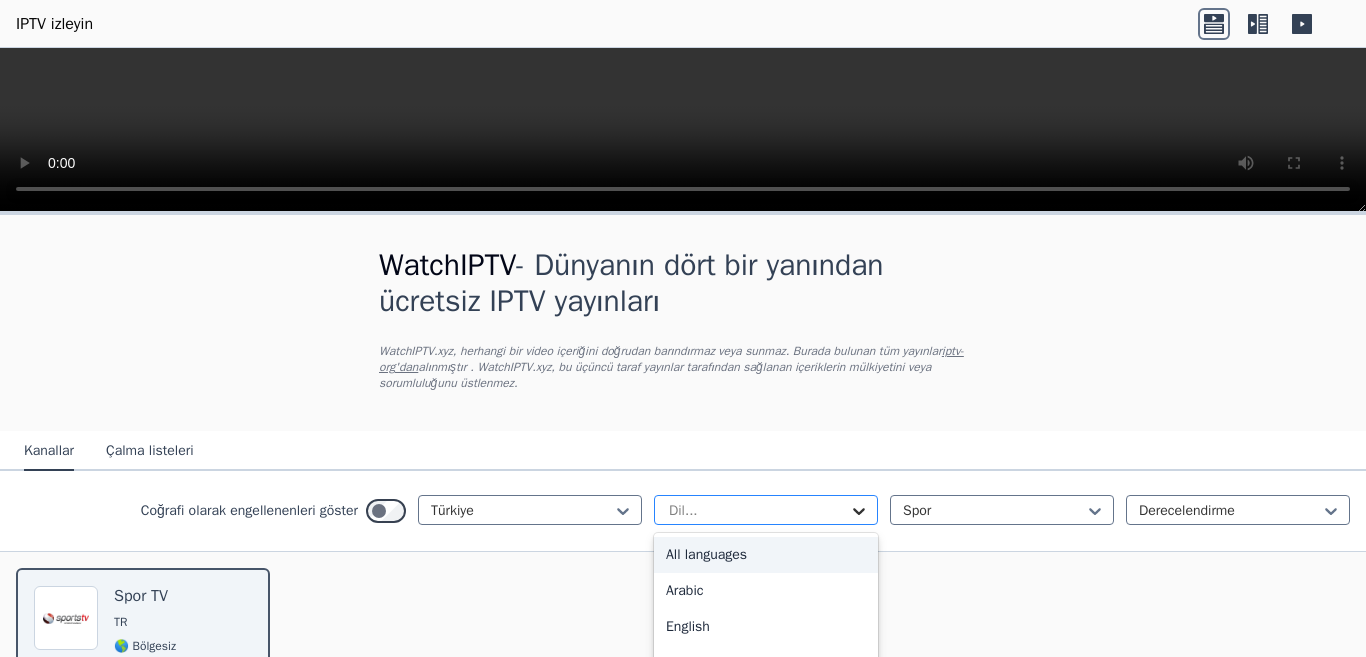 click 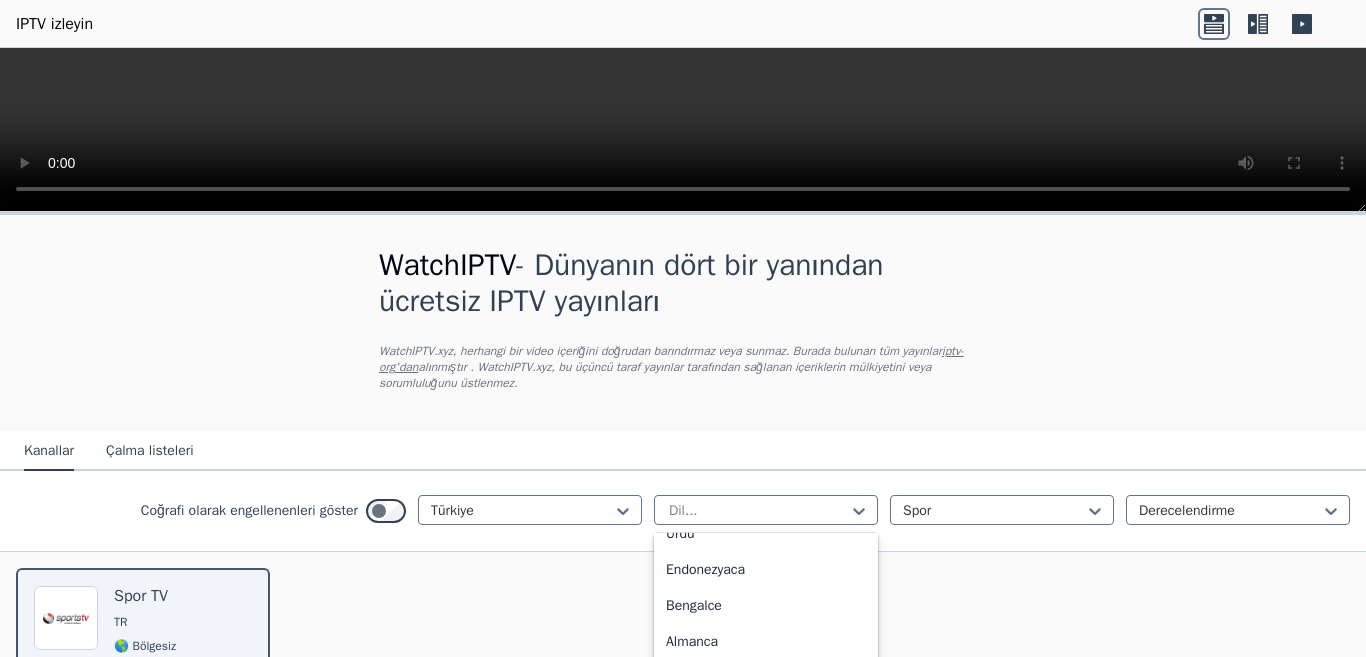 scroll, scrollTop: 378, scrollLeft: 0, axis: vertical 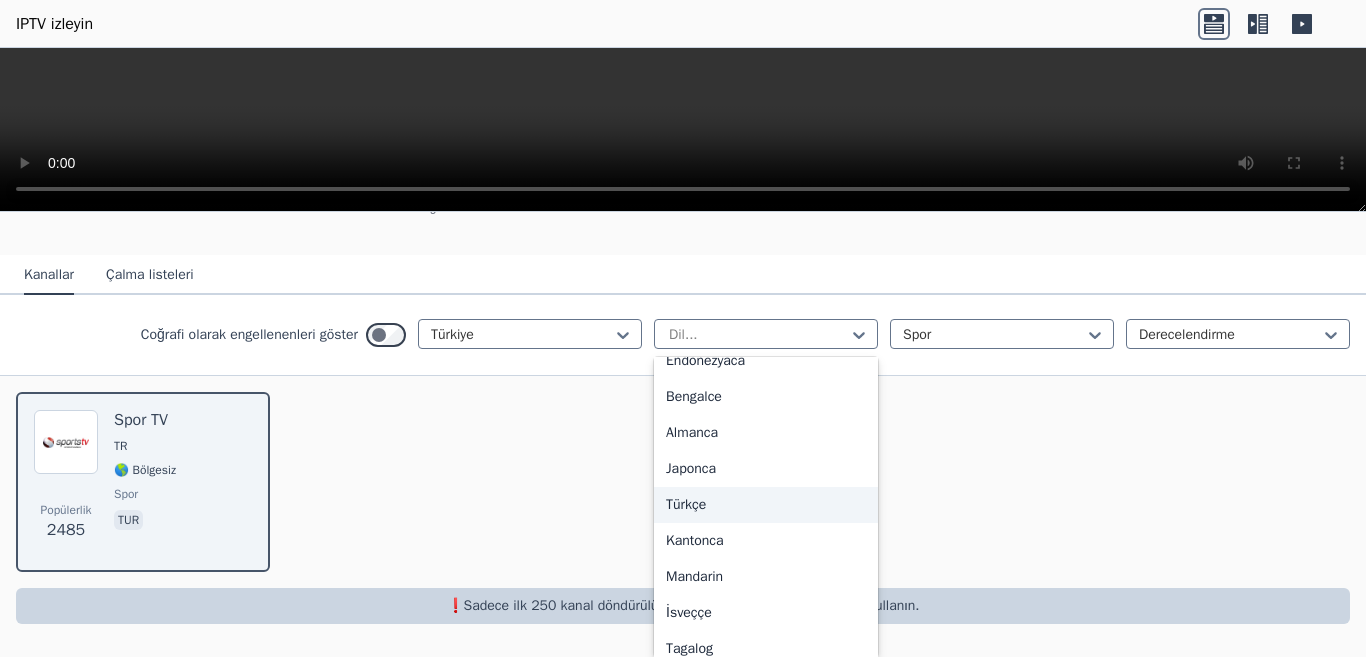 click on "Türkçe" at bounding box center [766, 505] 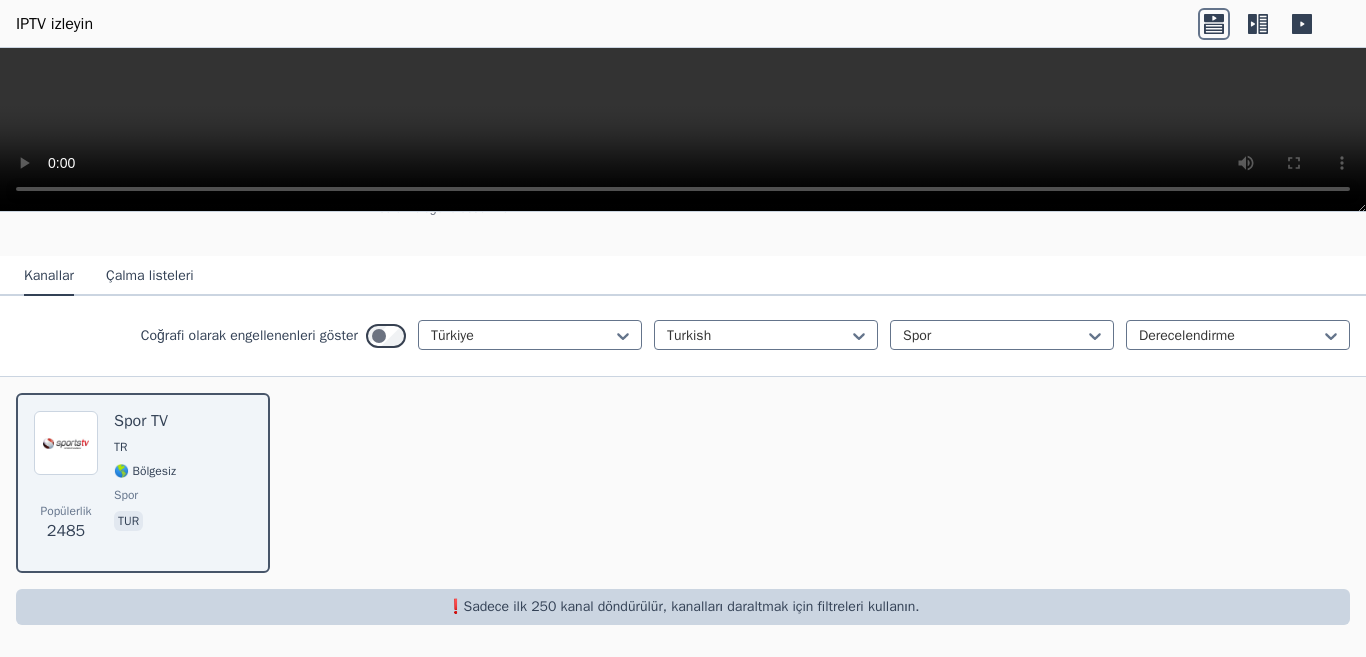 scroll, scrollTop: 175, scrollLeft: 0, axis: vertical 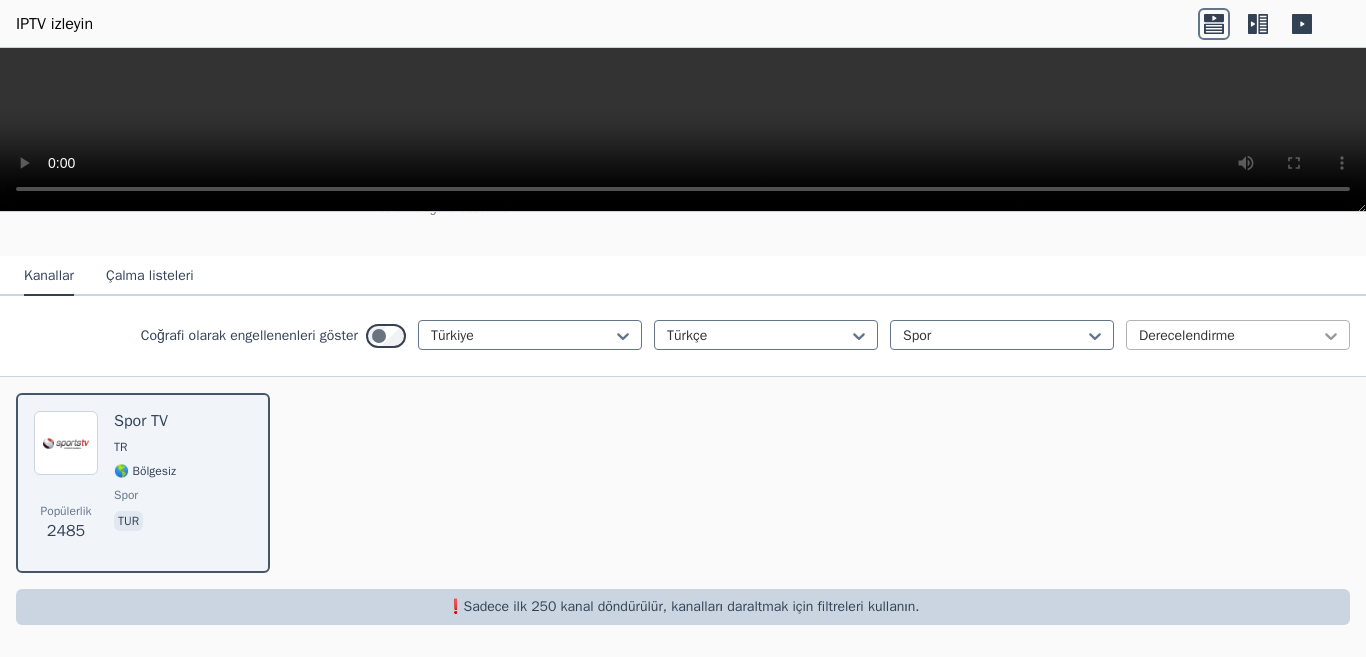 click 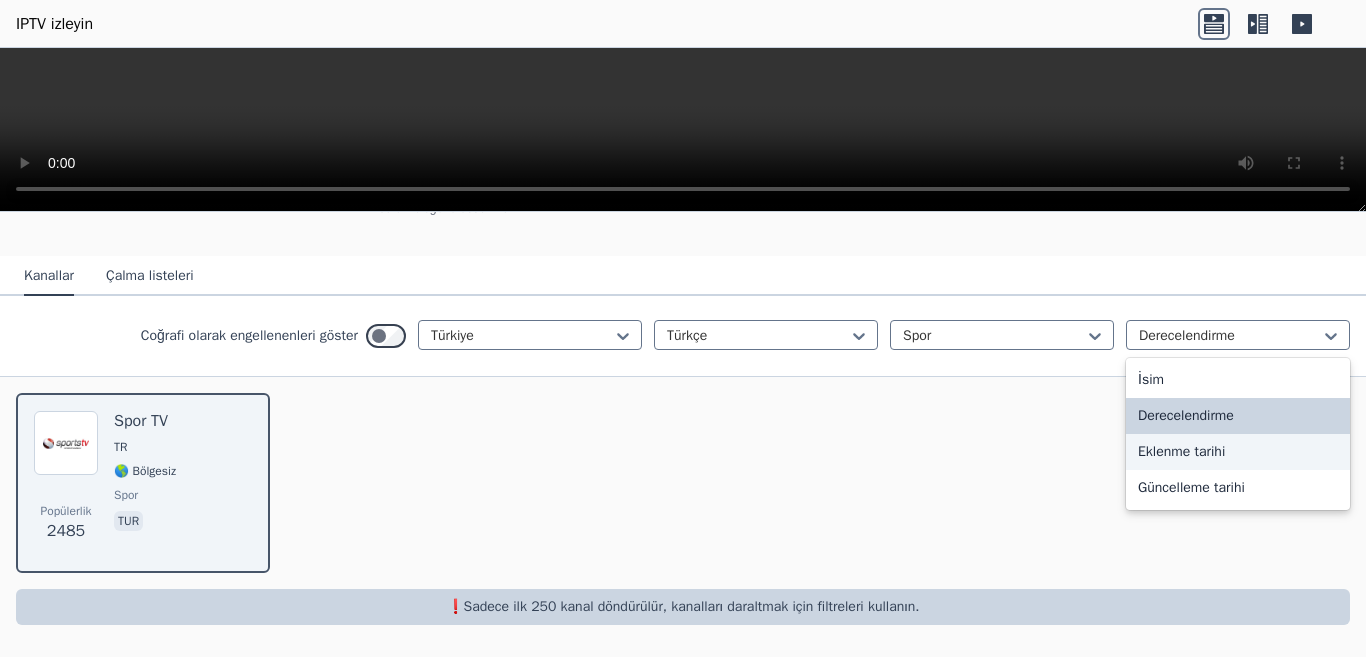 click on "Popülerlik 2485 Spor TV TR 🌎 Bölgesiz spor tur" at bounding box center [683, 483] 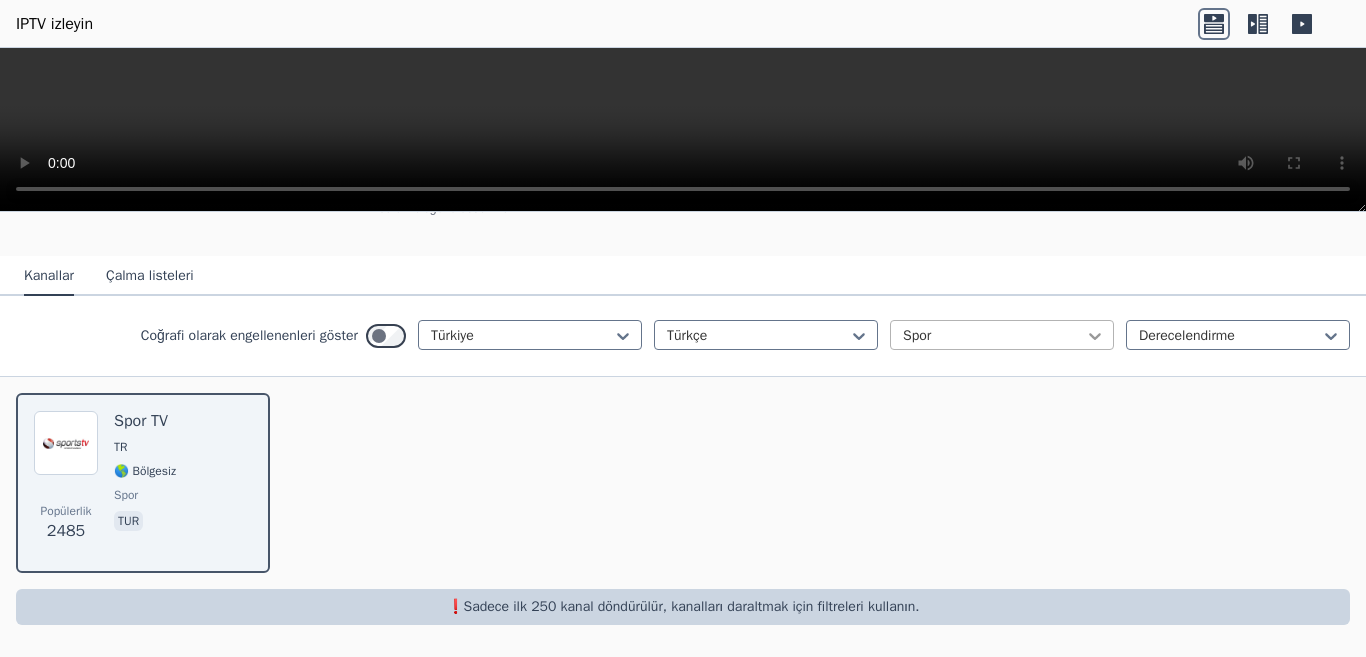 click 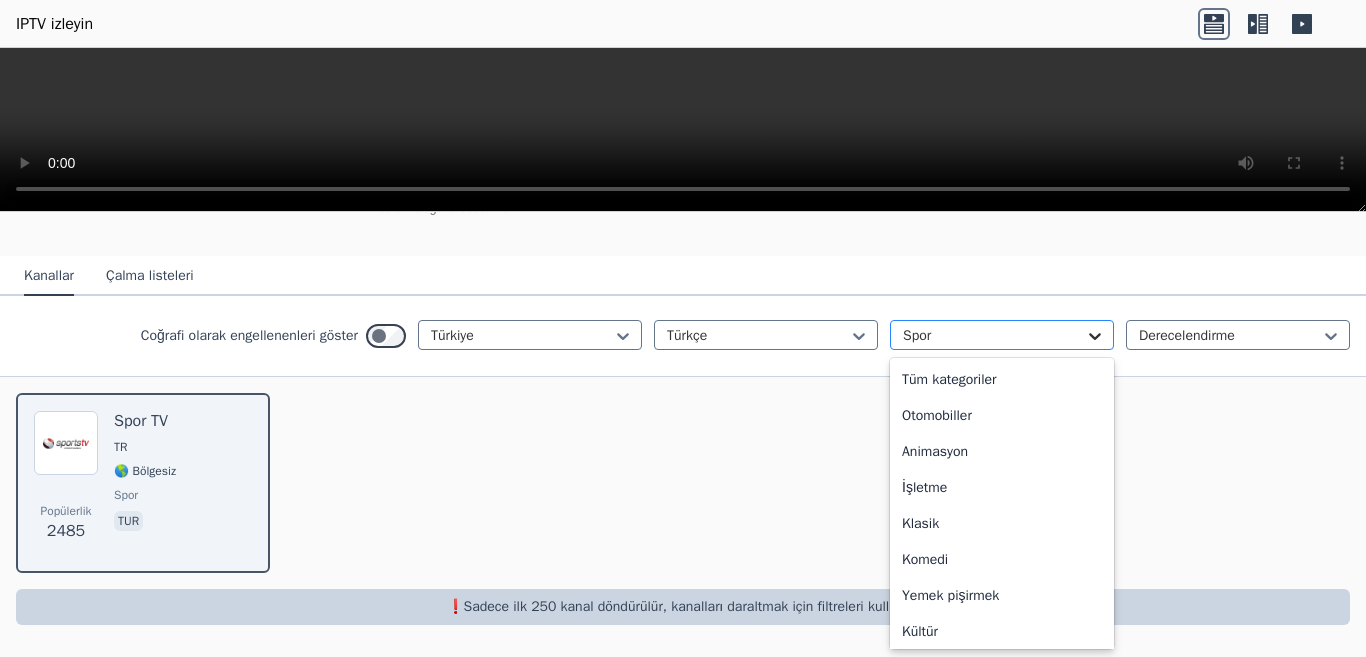 scroll, scrollTop: 717, scrollLeft: 0, axis: vertical 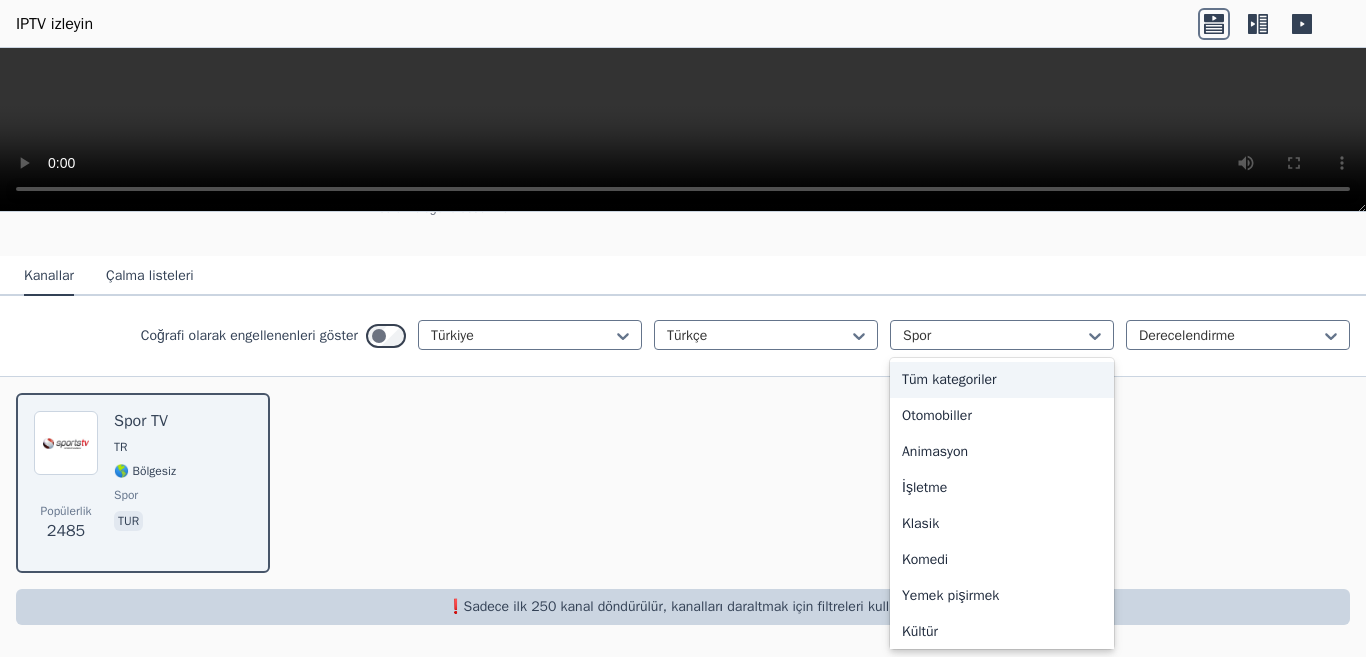 click on "Tüm kategoriler" at bounding box center (949, 379) 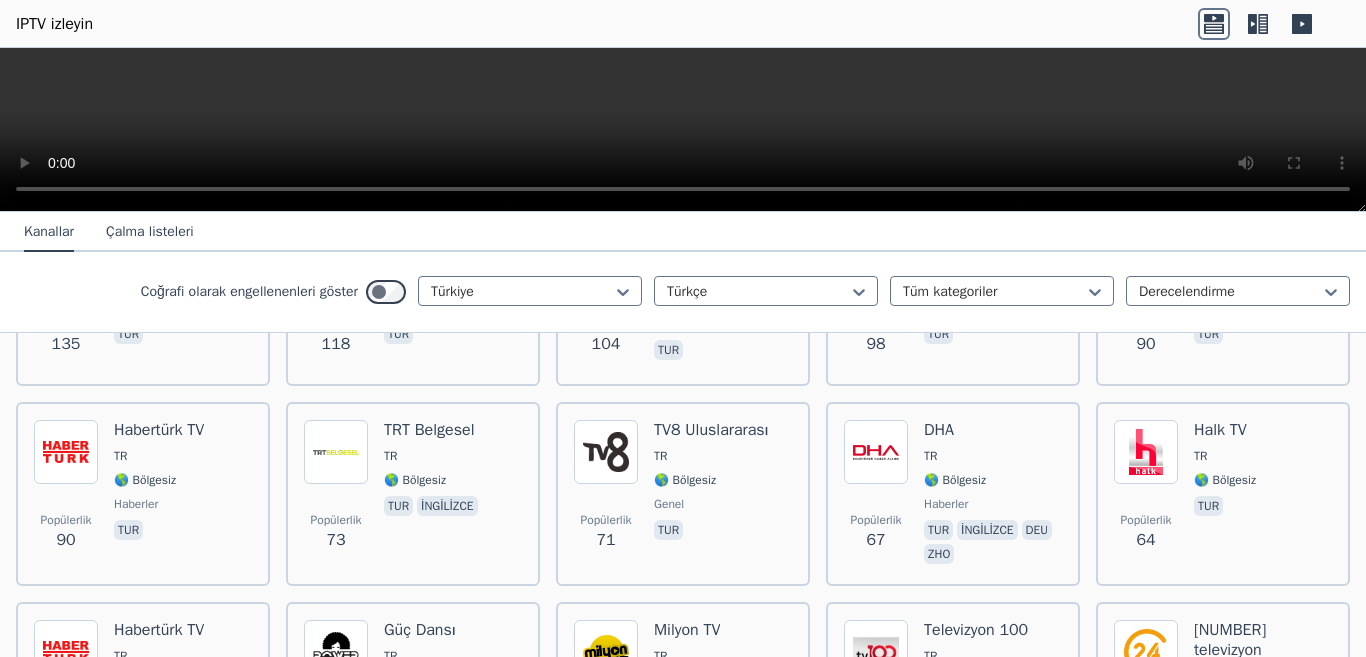 scroll, scrollTop: 775, scrollLeft: 0, axis: vertical 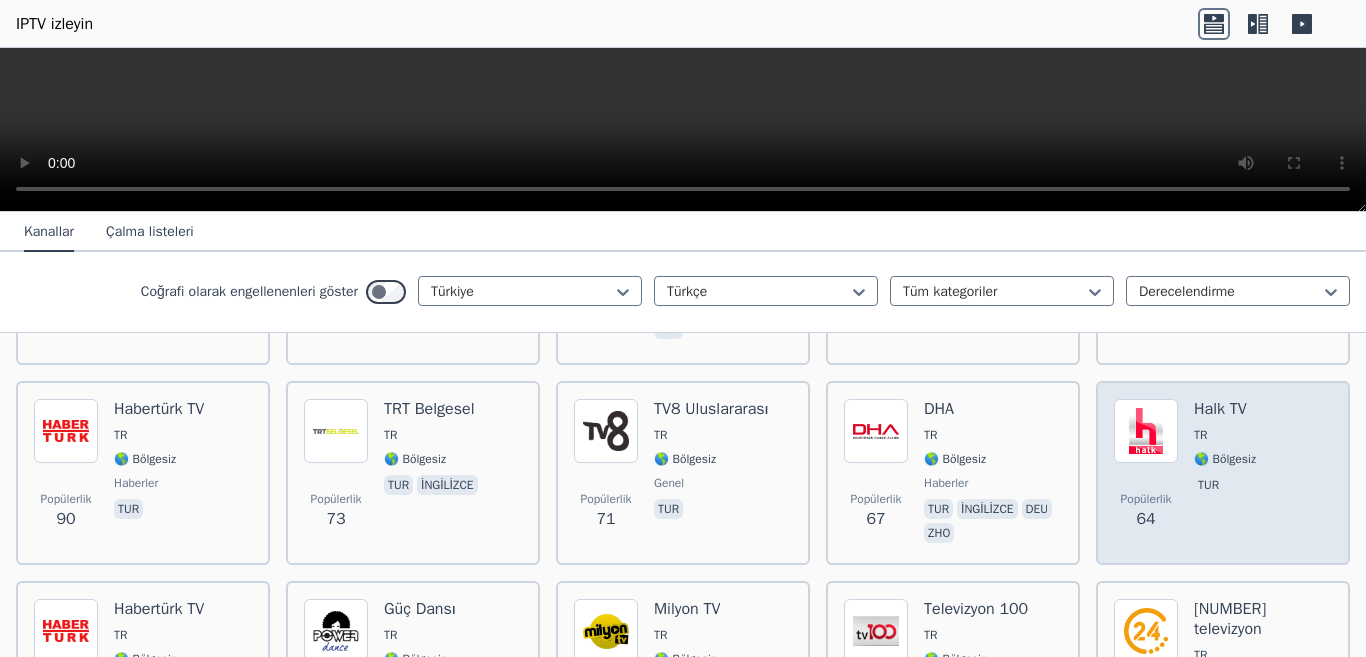 click on "Popülerlik 64" at bounding box center [1146, 473] 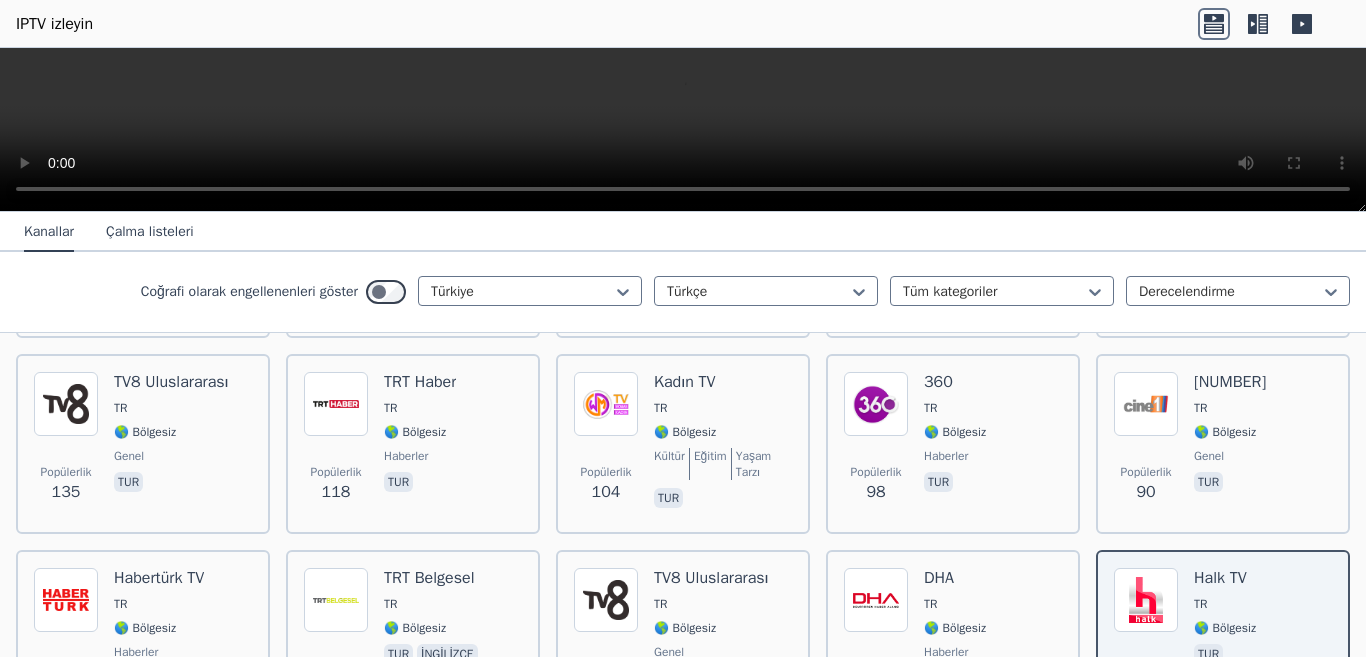 scroll, scrollTop: 575, scrollLeft: 0, axis: vertical 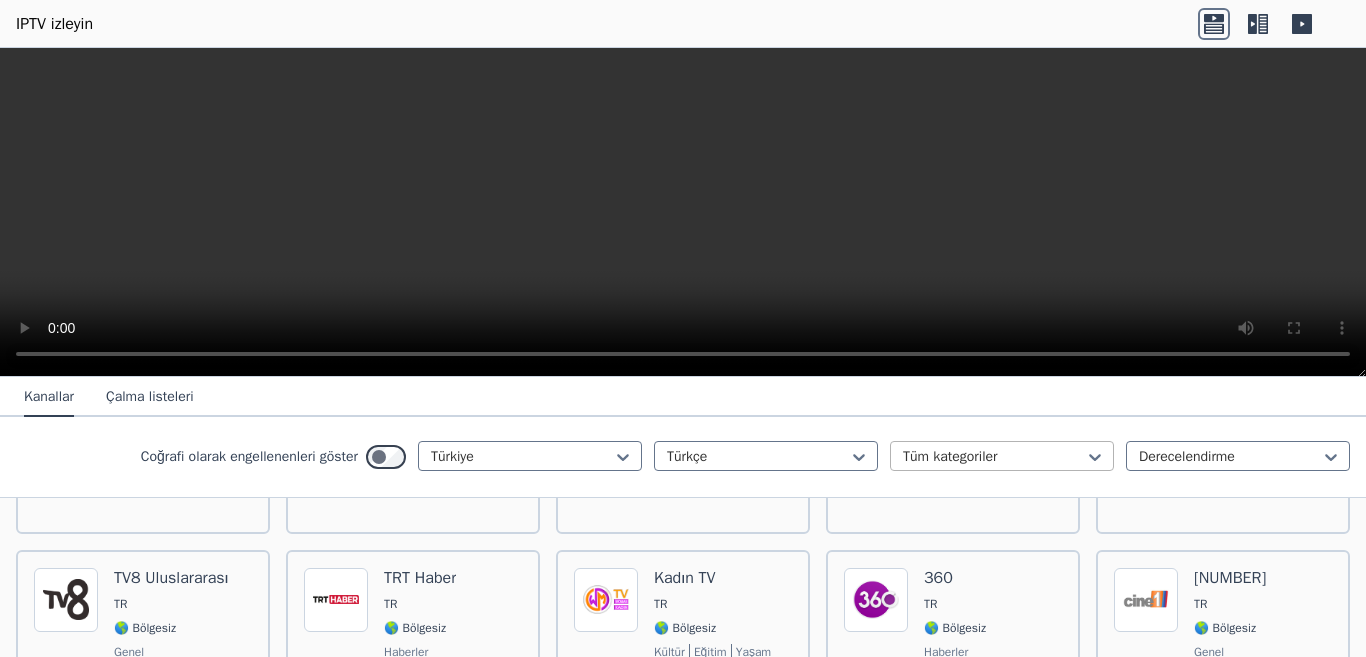 drag, startPoint x: 1356, startPoint y: 202, endPoint x: 986, endPoint y: 476, distance: 460.4085 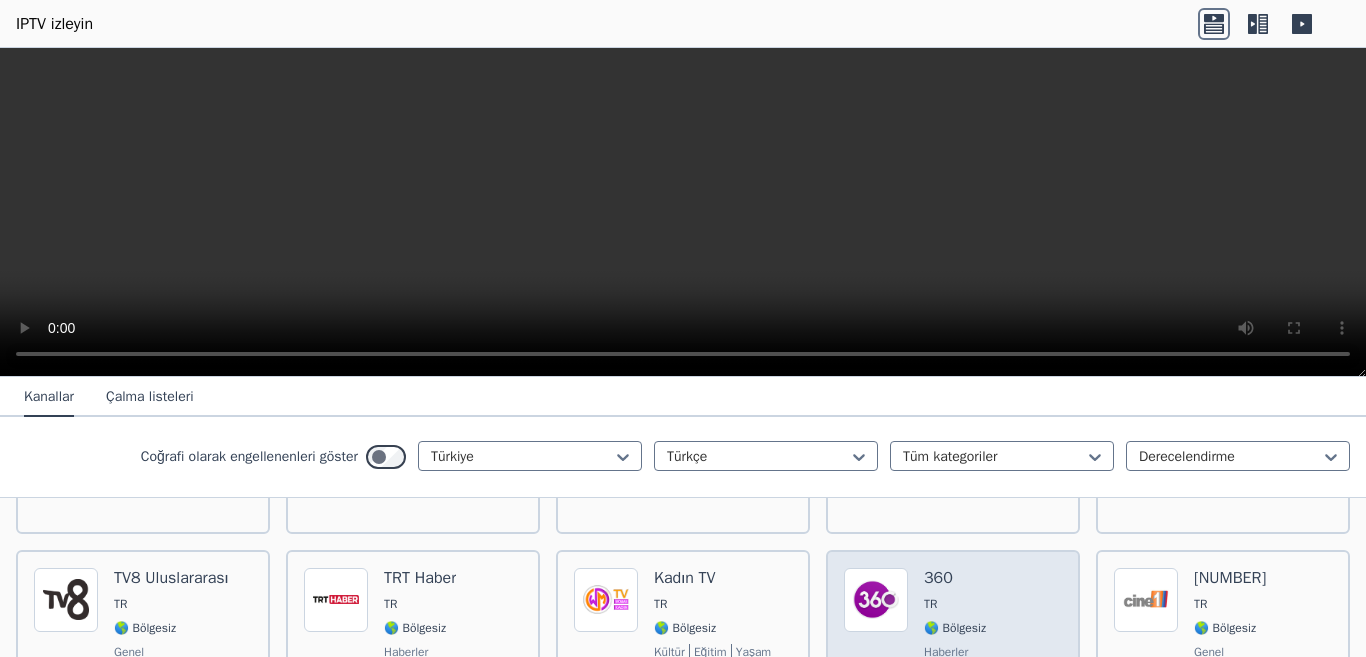click on "TR" at bounding box center (955, 604) 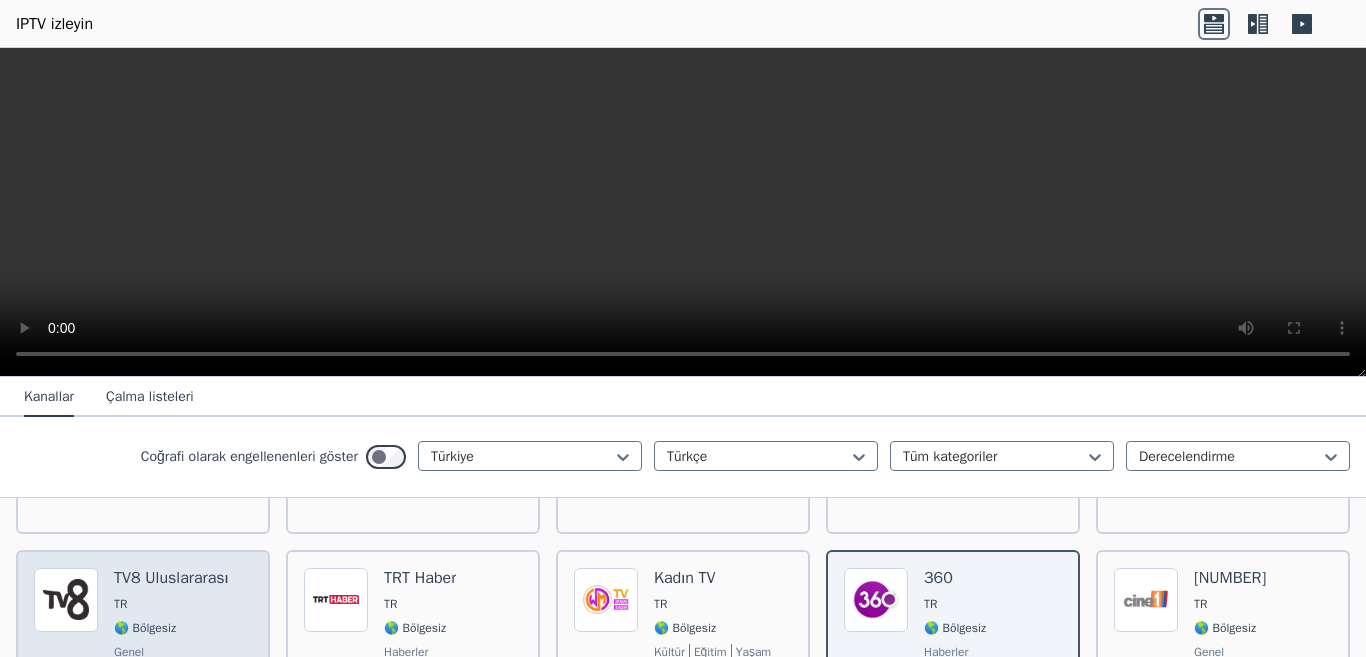 click on "TV8 Uluslararası" at bounding box center [171, 578] 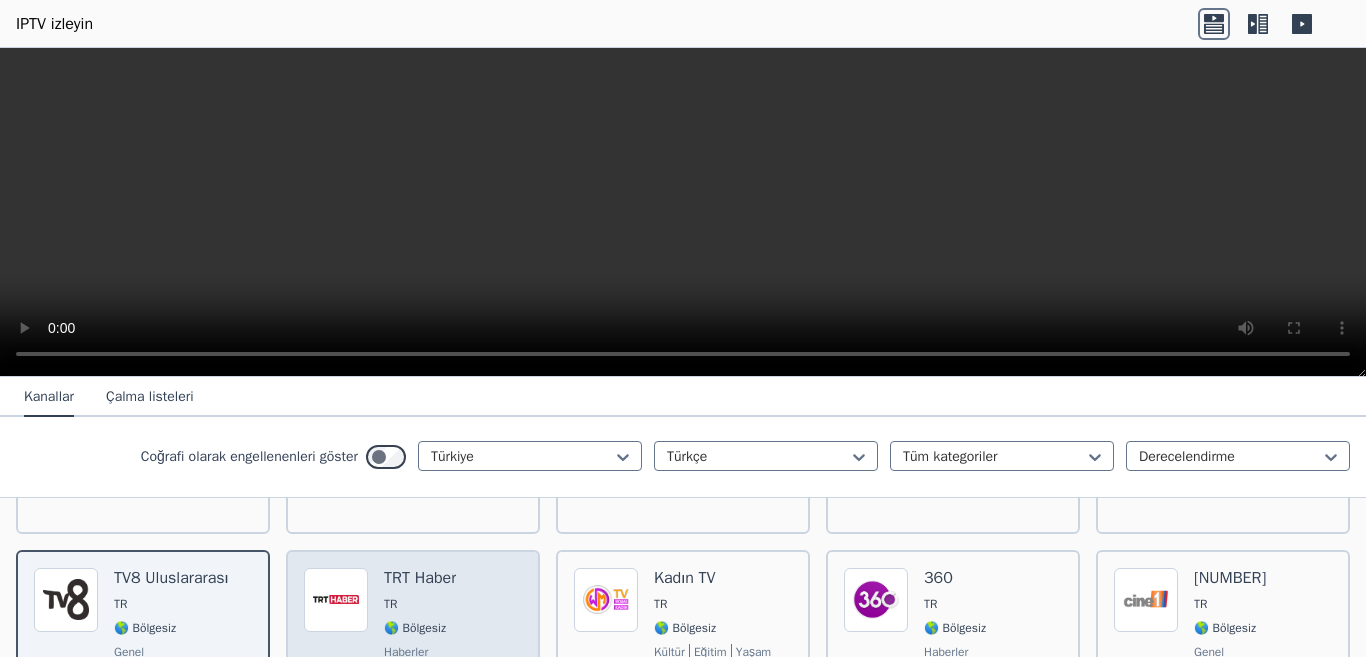 click on "TR" at bounding box center [420, 604] 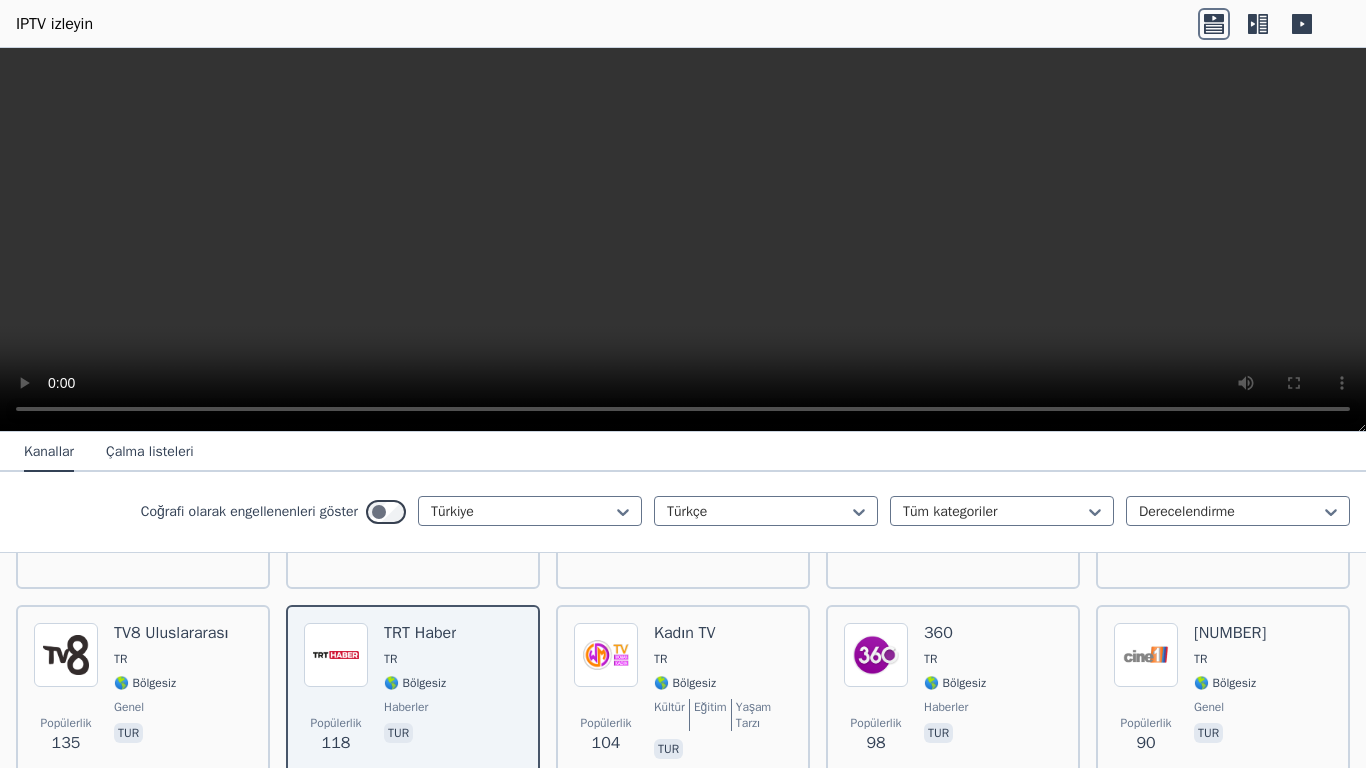 click at bounding box center [683, 240] 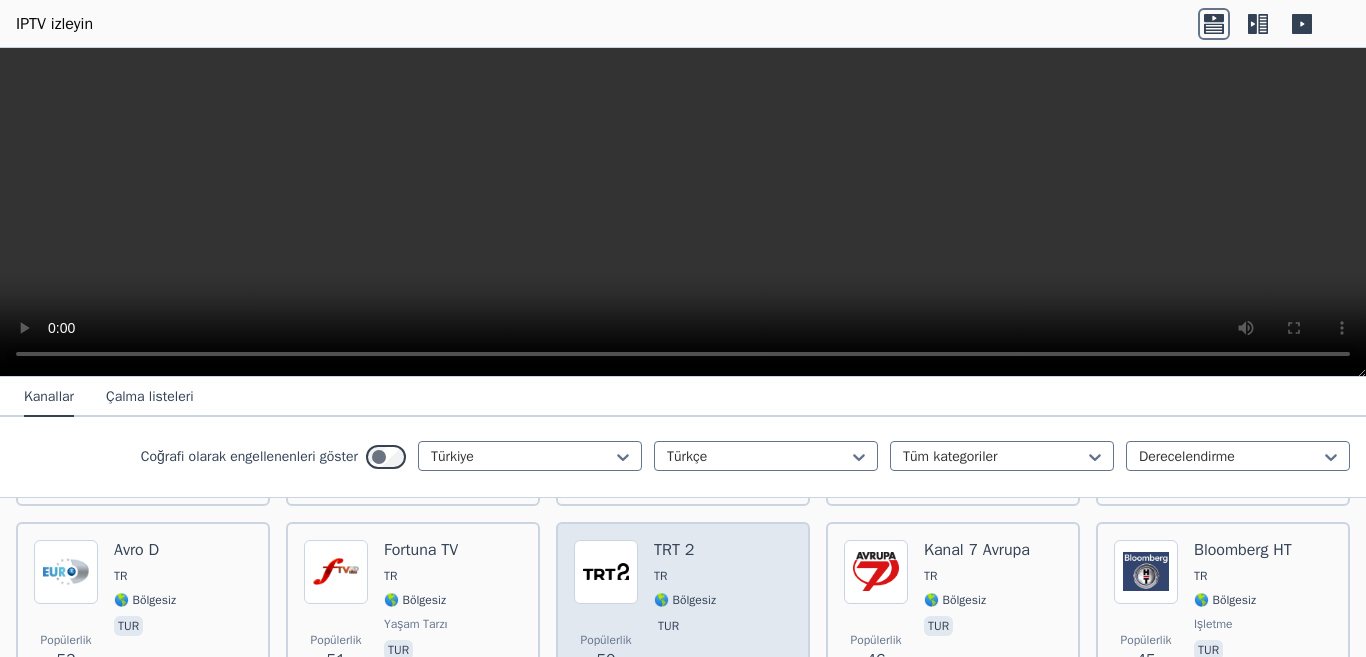 scroll, scrollTop: 1075, scrollLeft: 0, axis: vertical 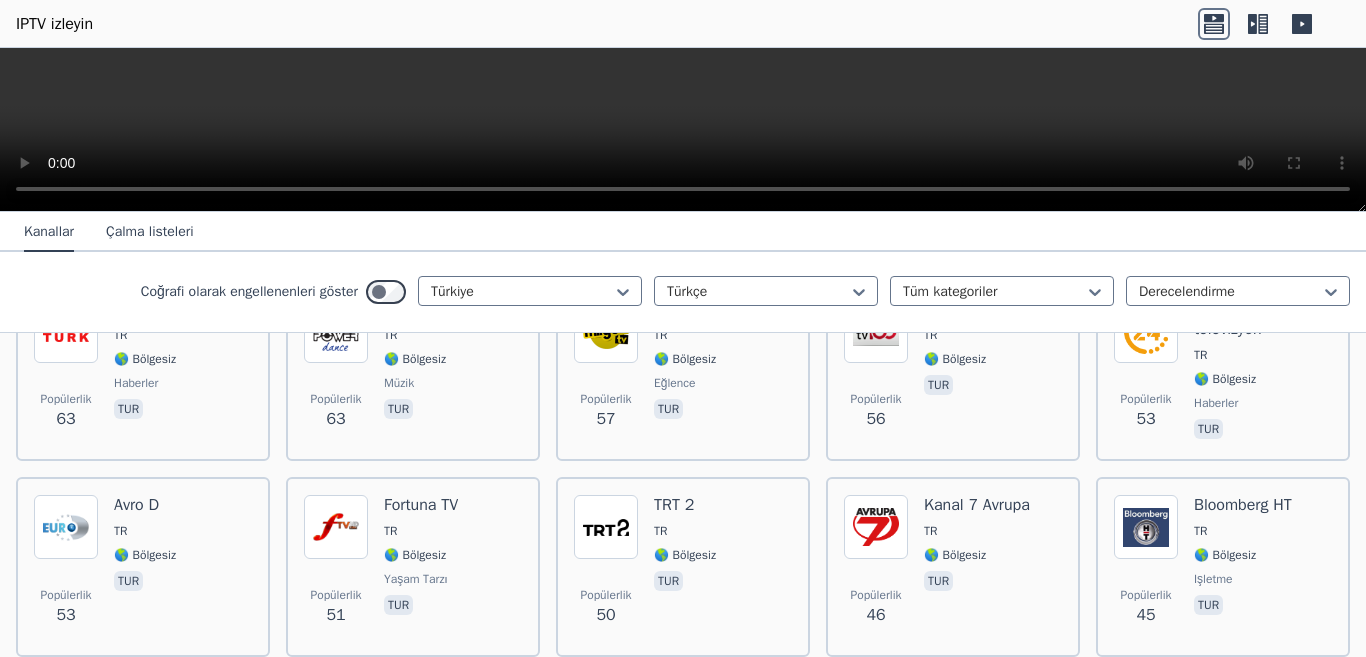 click at bounding box center (683, 130) 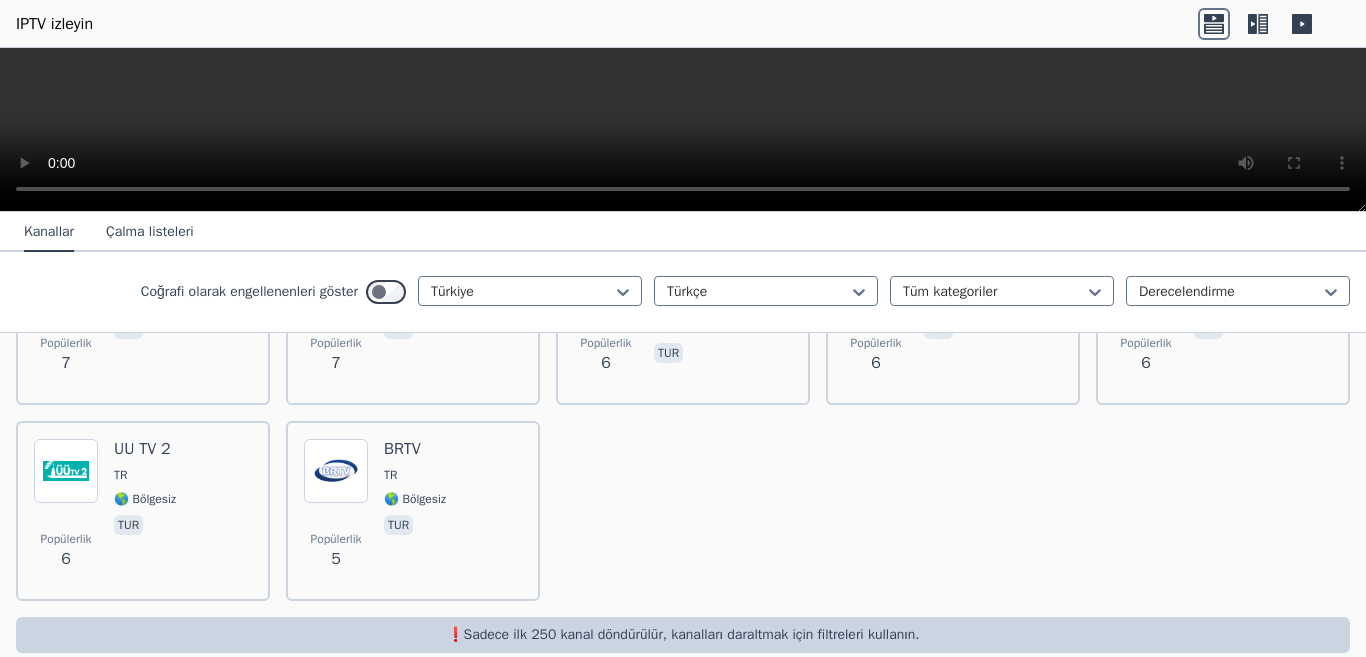 scroll, scrollTop: 6255, scrollLeft: 0, axis: vertical 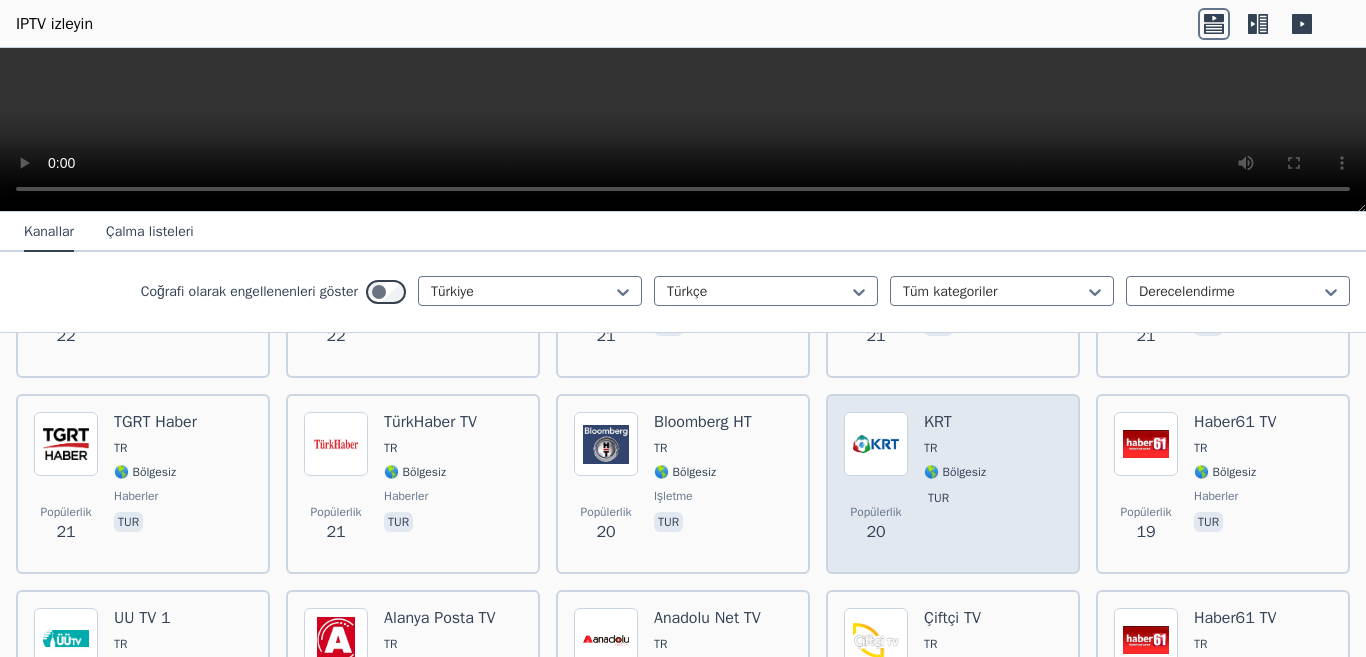 click on "tur" at bounding box center [955, 500] 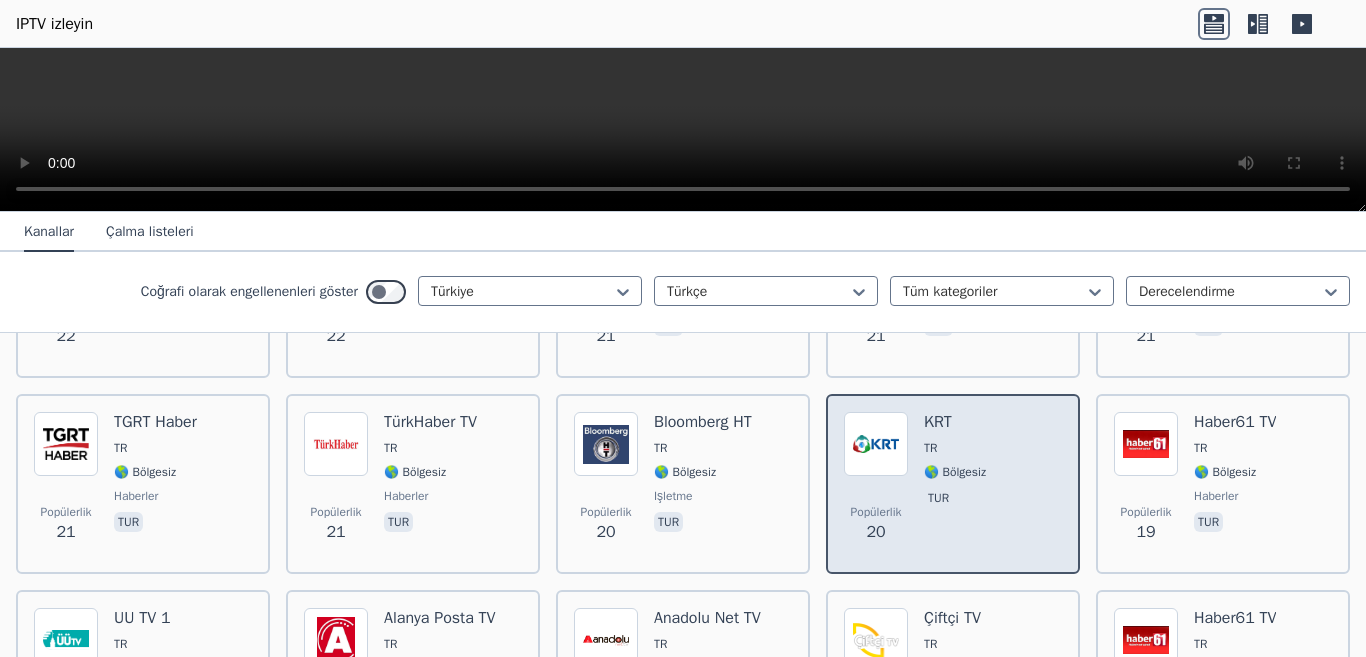 click on "tur" at bounding box center [955, 500] 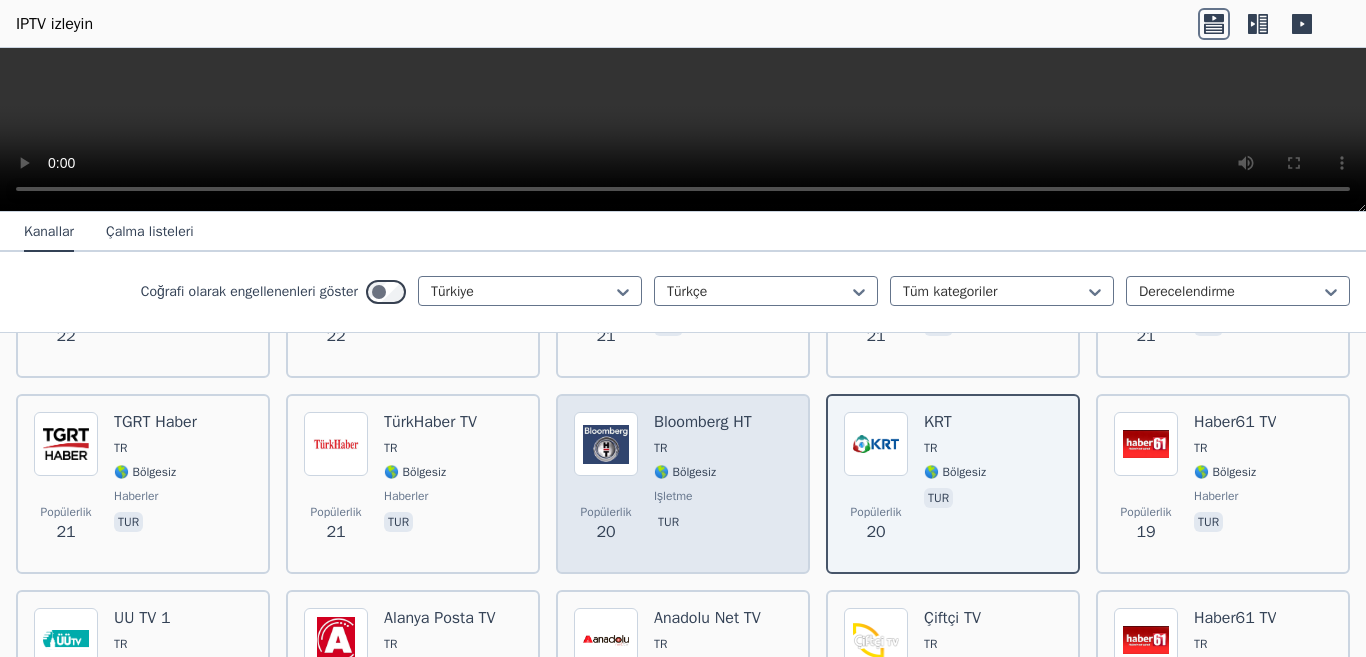 click on "🌎 Bölgesiz" at bounding box center [685, 472] 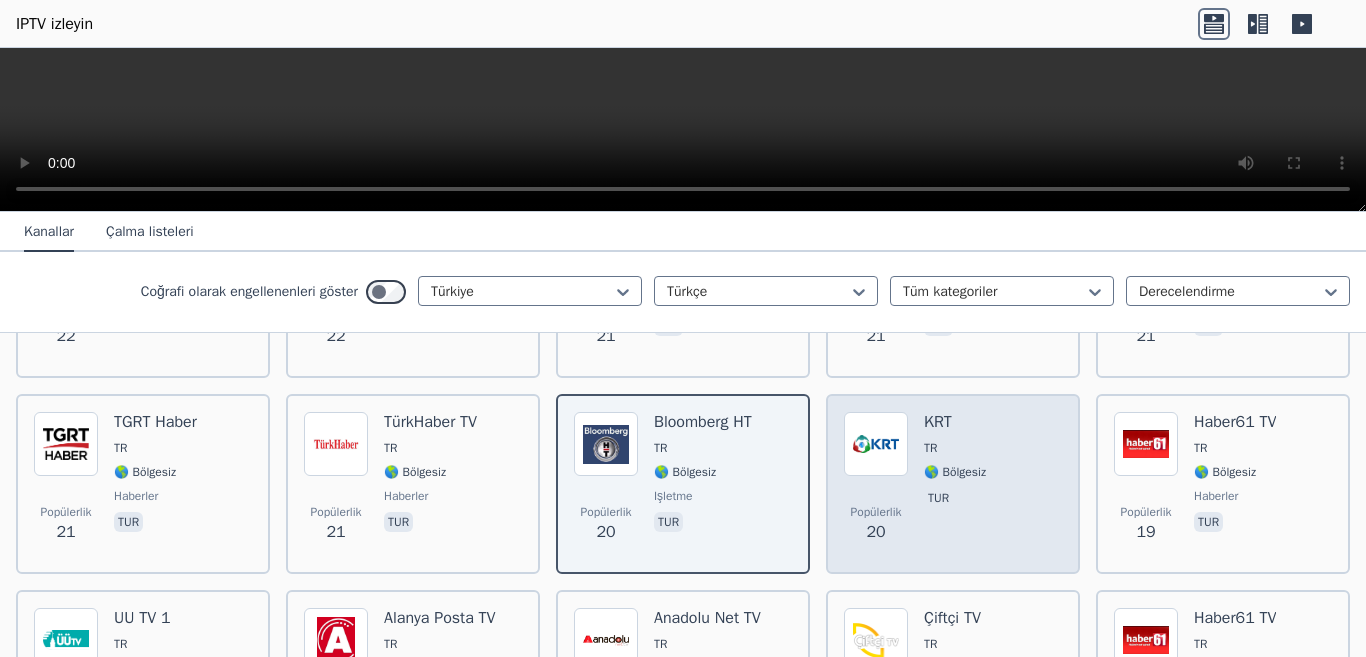 click on "TR" at bounding box center (955, 448) 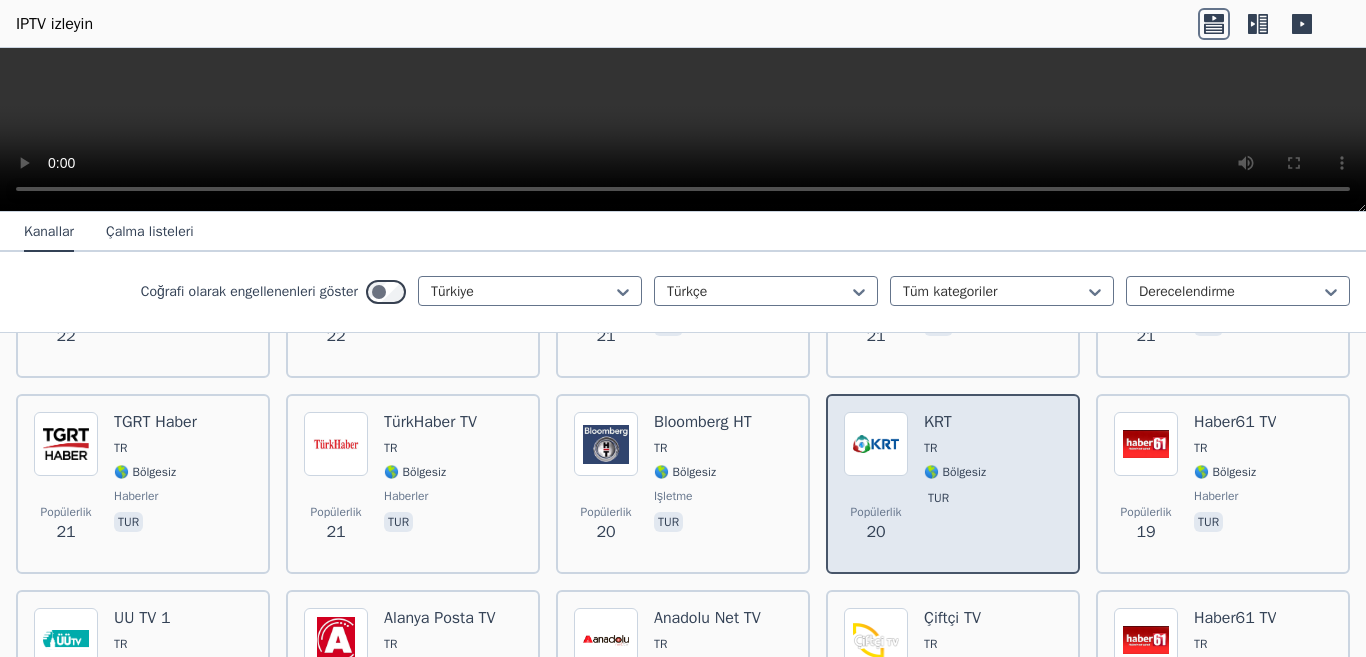 click on "TR" at bounding box center [930, 448] 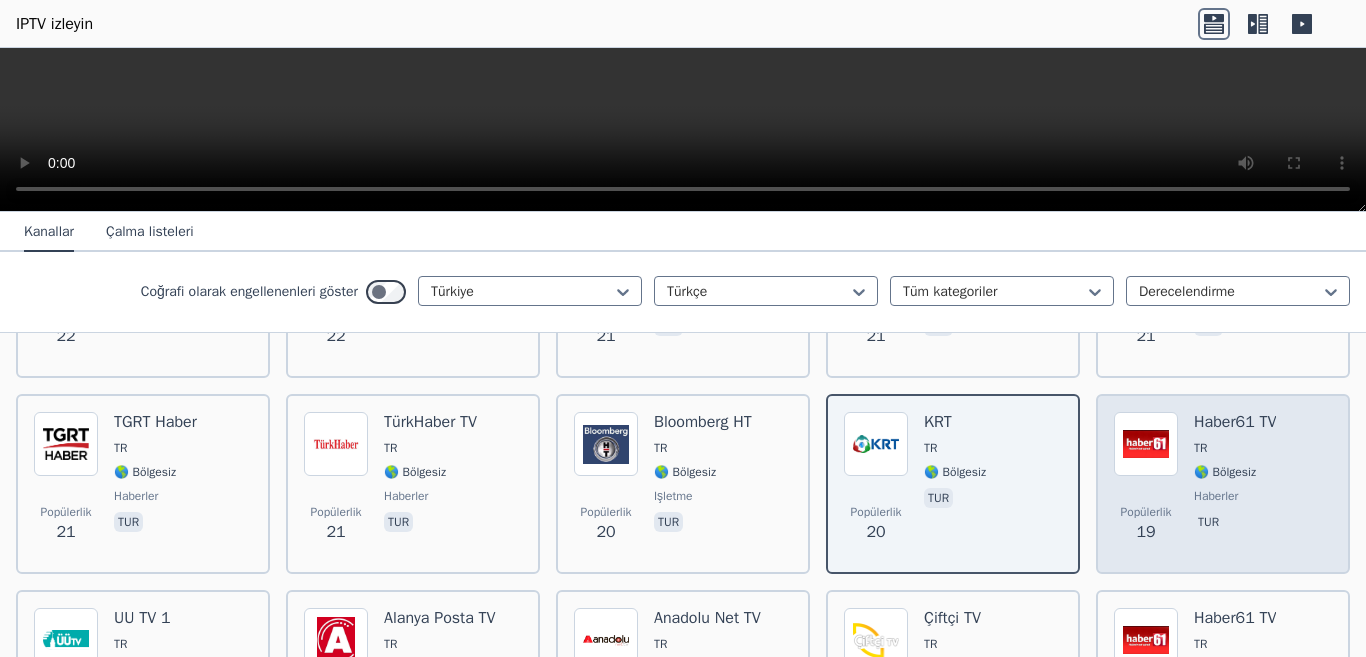click on "haberler" at bounding box center [1216, 496] 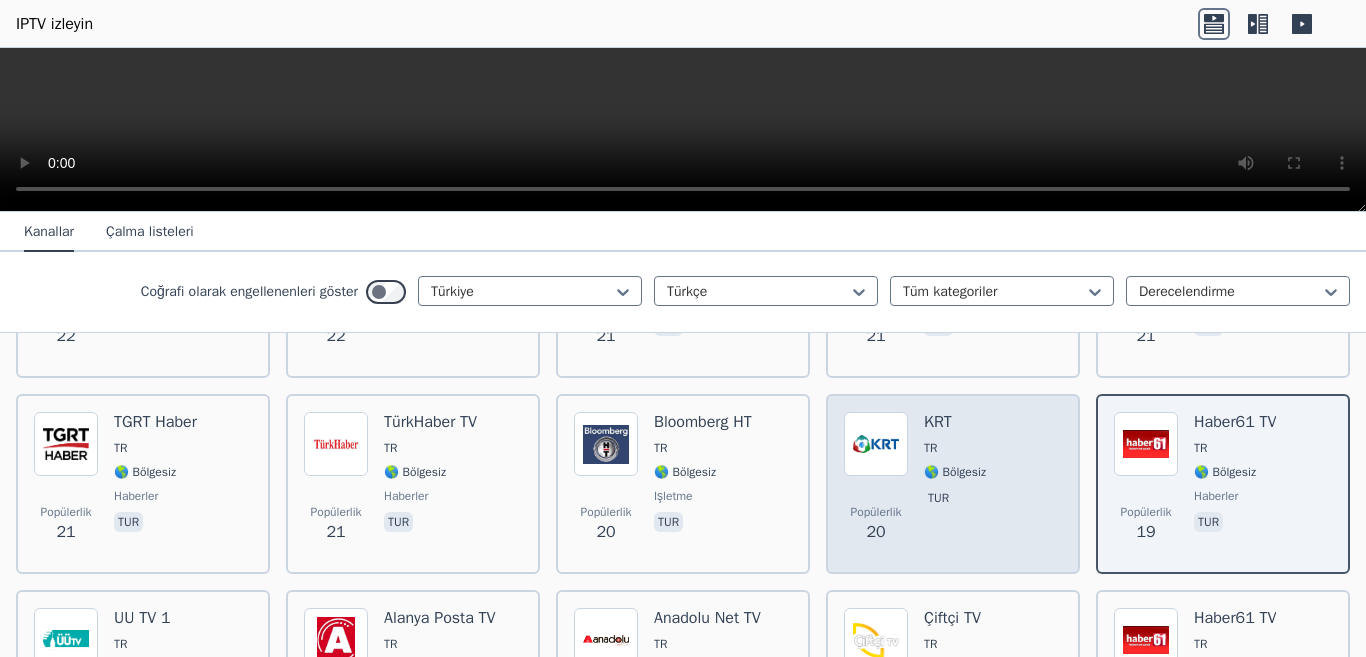 click on "KRT TR 🌎 Bölgesiz tur" at bounding box center (955, 484) 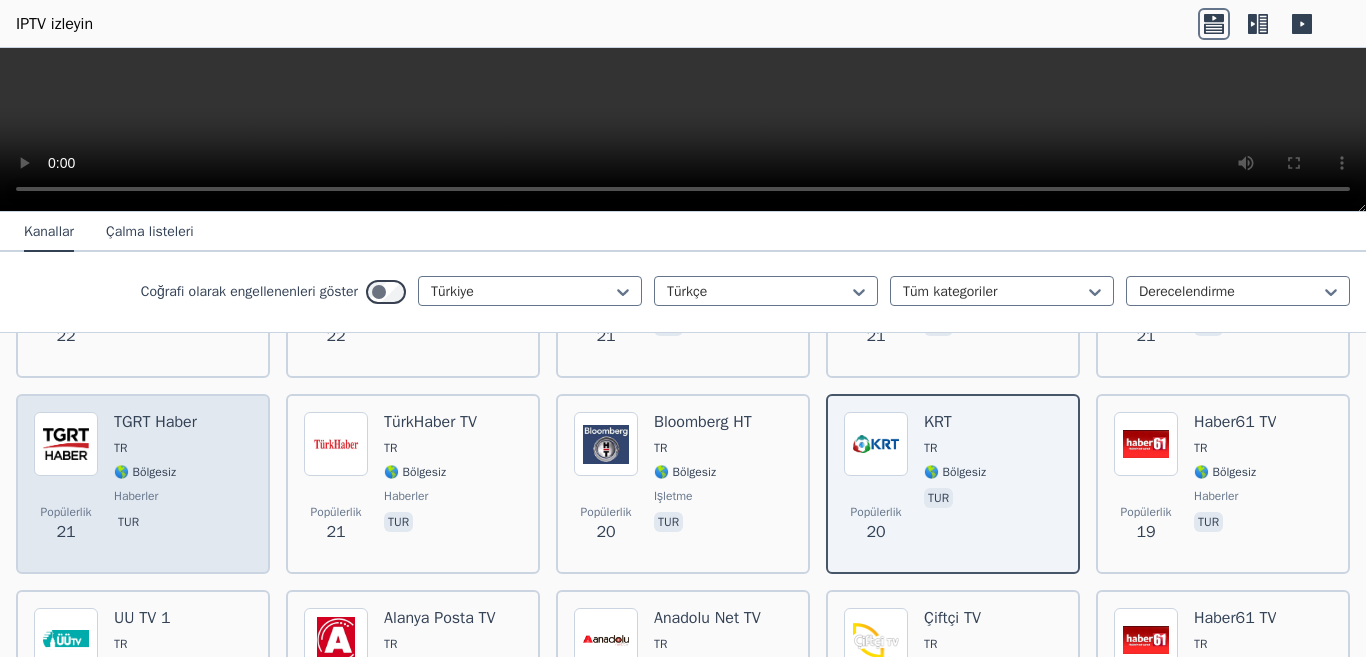 click on "TGRT Haber TR 🌎 Bölgesiz haberler tur" at bounding box center [155, 484] 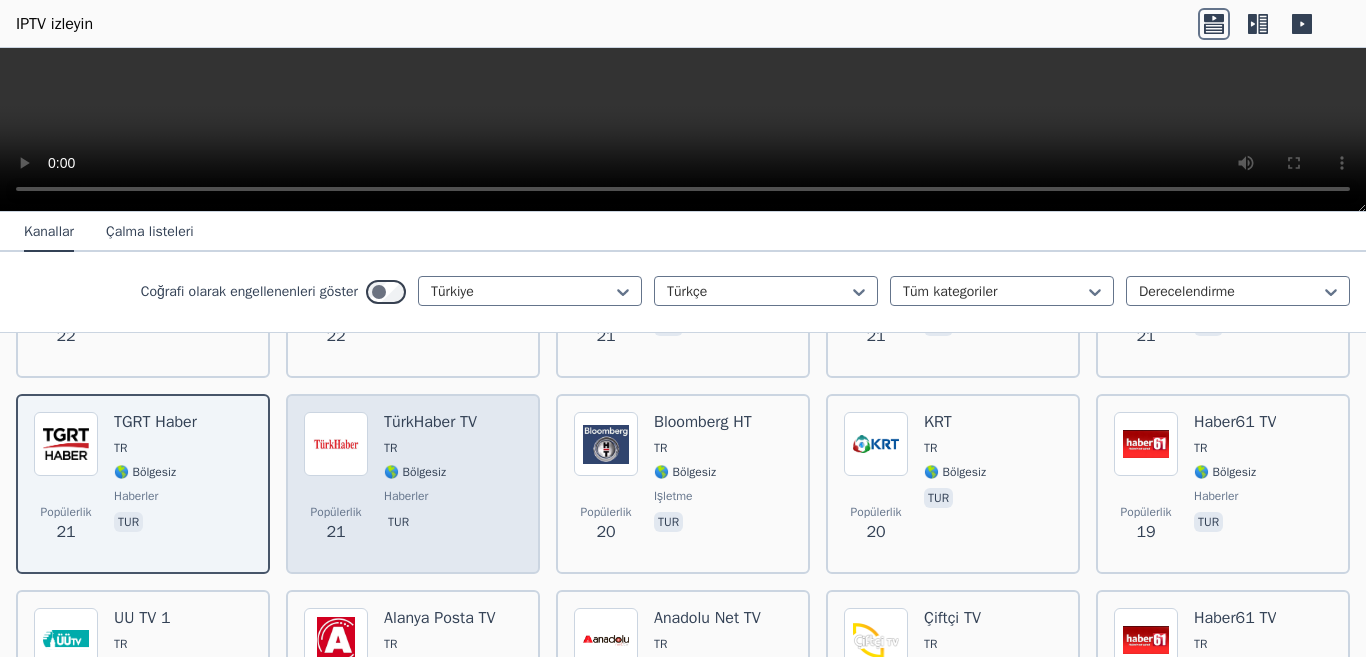 click on "🌎 Bölgesiz" at bounding box center (415, 472) 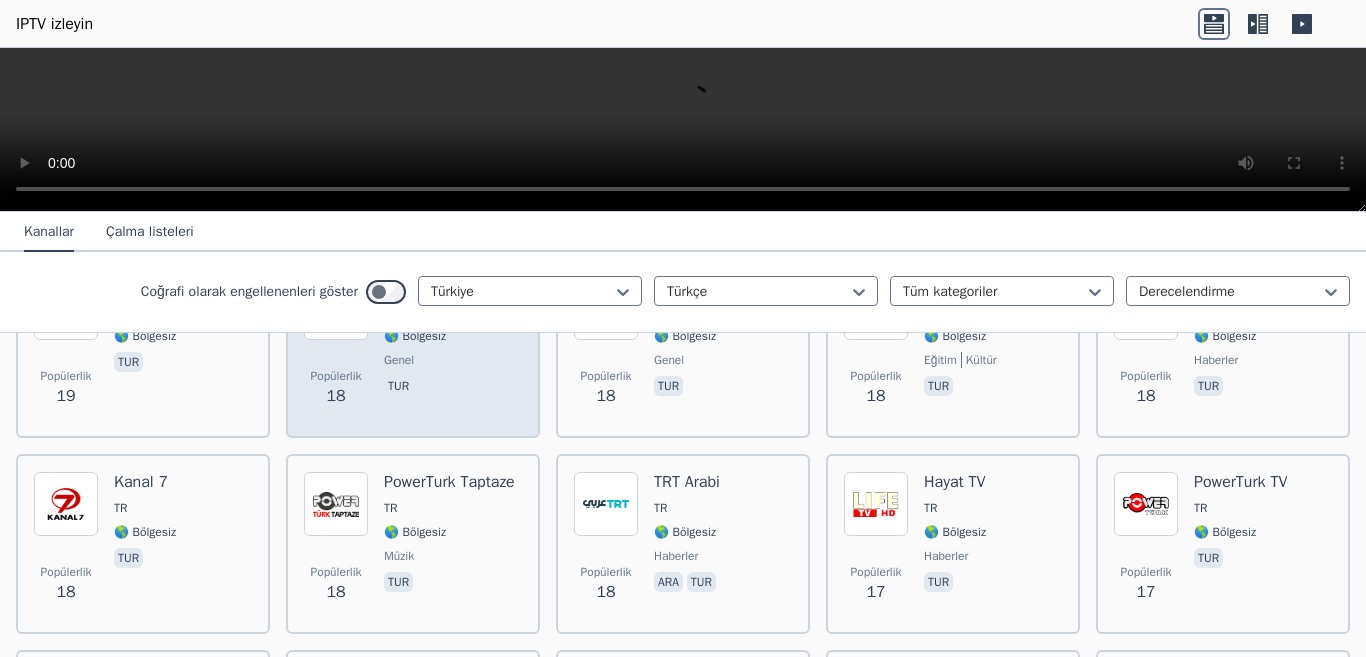 scroll, scrollTop: 2930, scrollLeft: 0, axis: vertical 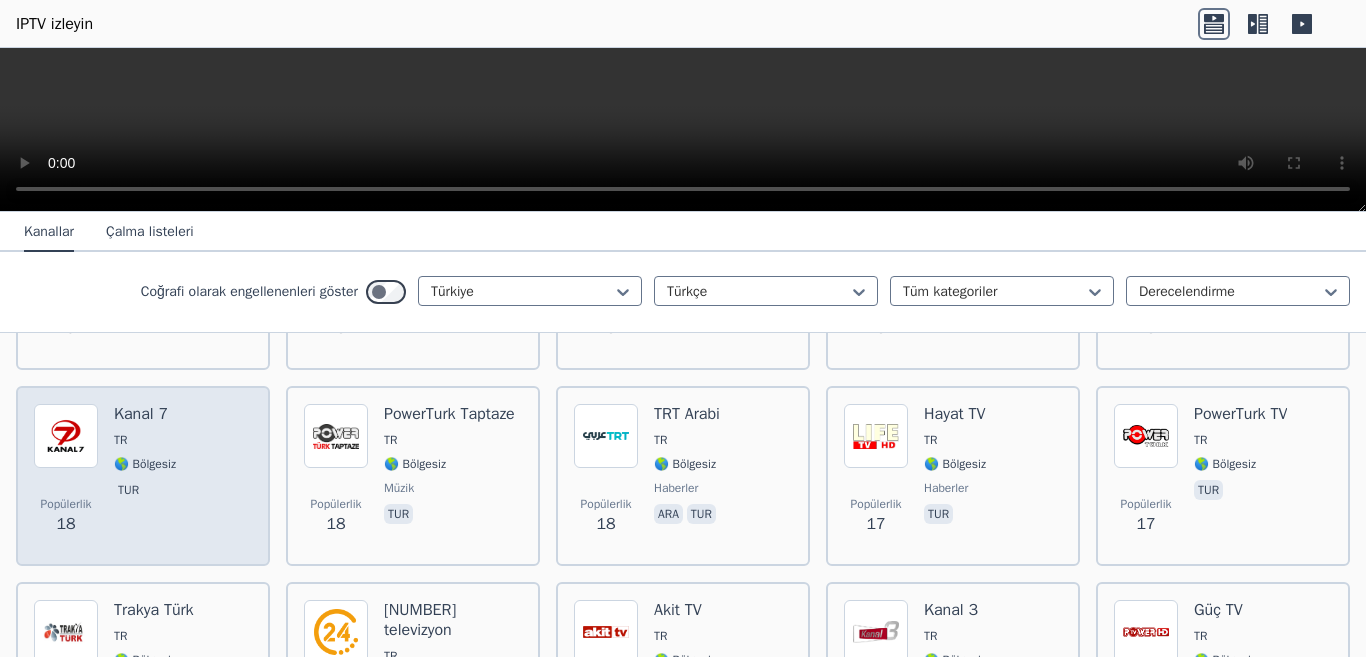click on "Popülerlik 18 Kanal 7 TR 🌎 Bölgesiz tur" at bounding box center (143, 476) 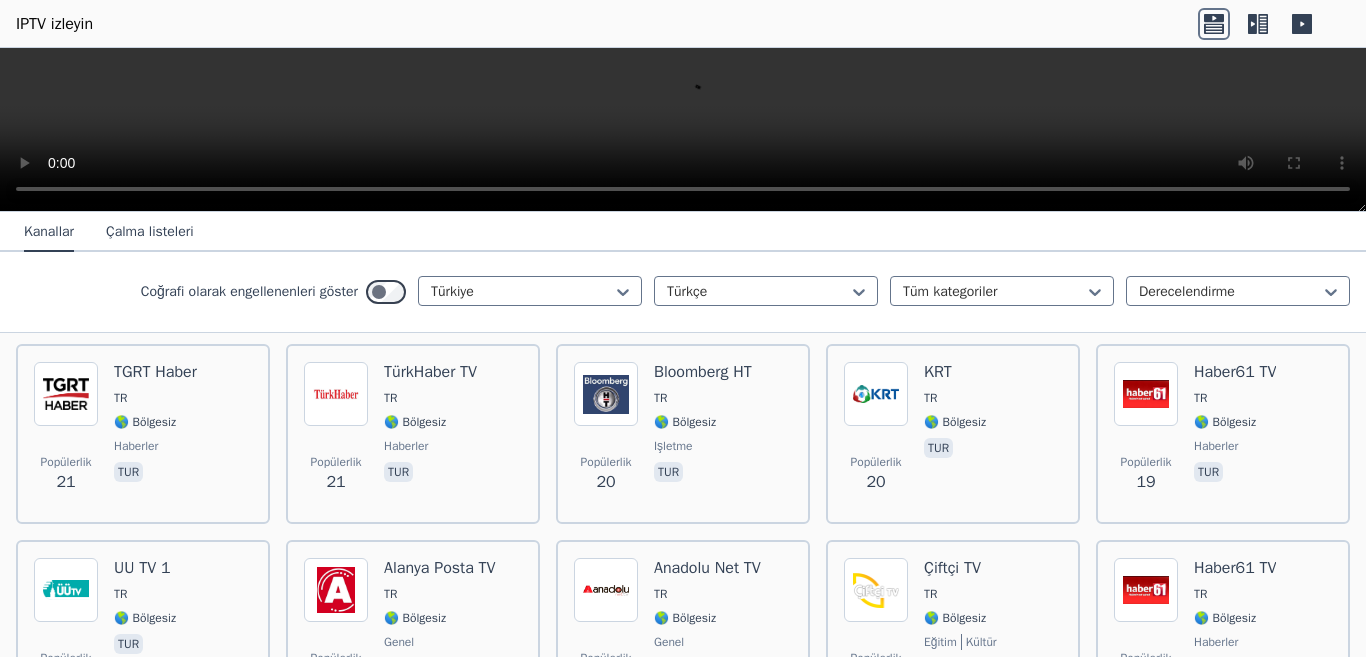 scroll, scrollTop: 2230, scrollLeft: 0, axis: vertical 